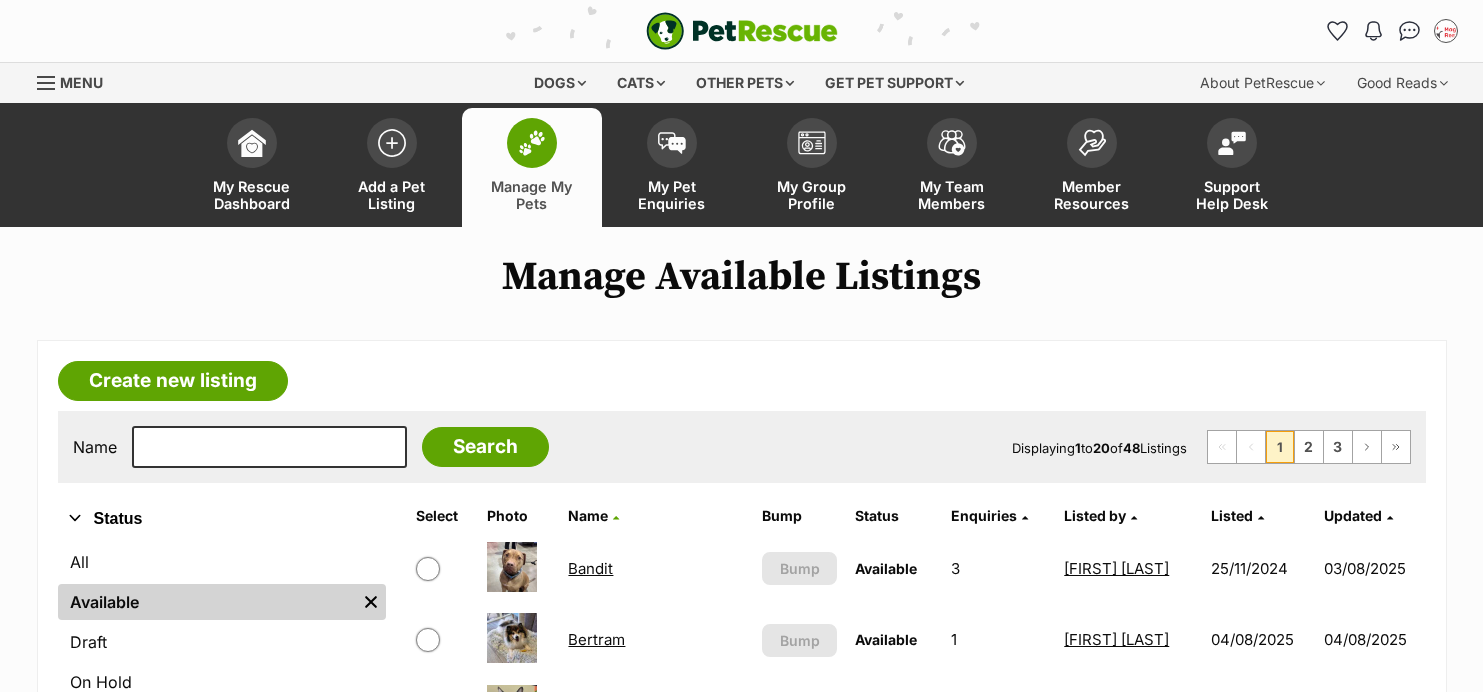scroll, scrollTop: 468, scrollLeft: 0, axis: vertical 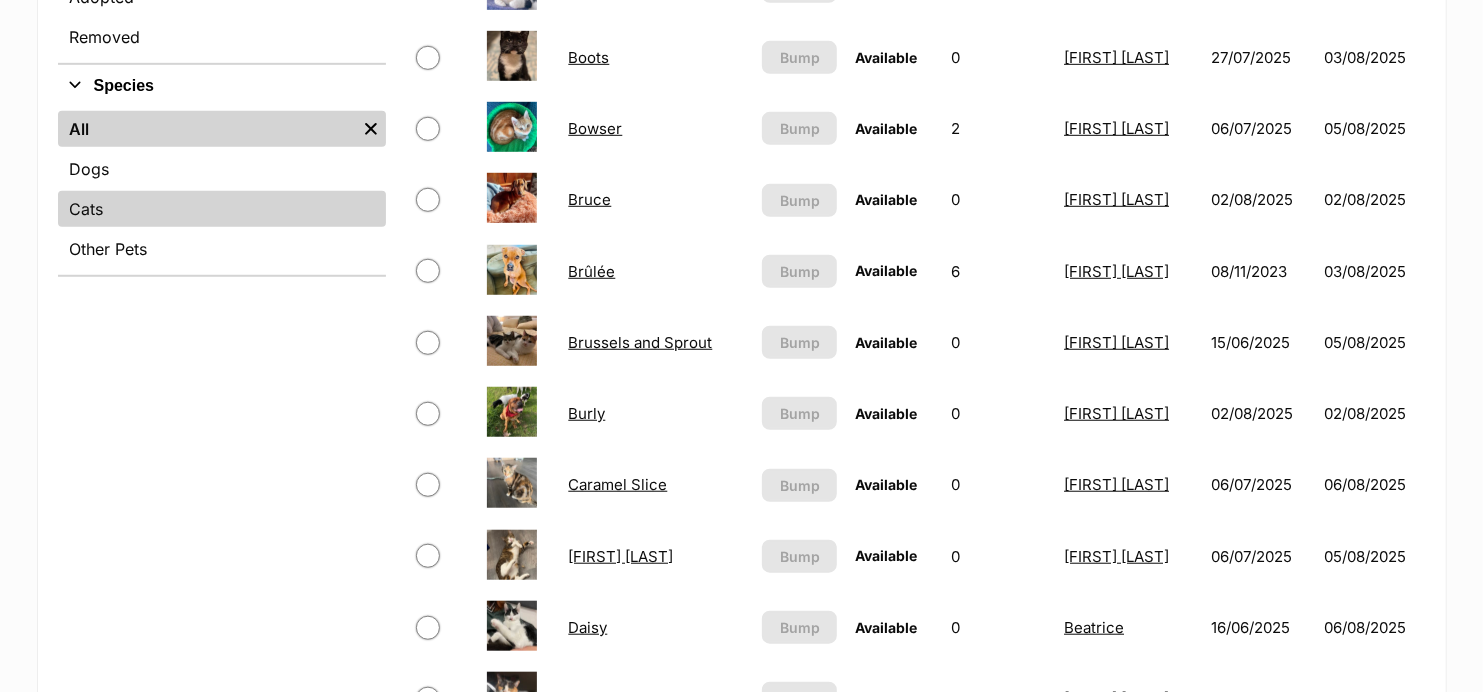 click on "Cats" at bounding box center [222, 209] 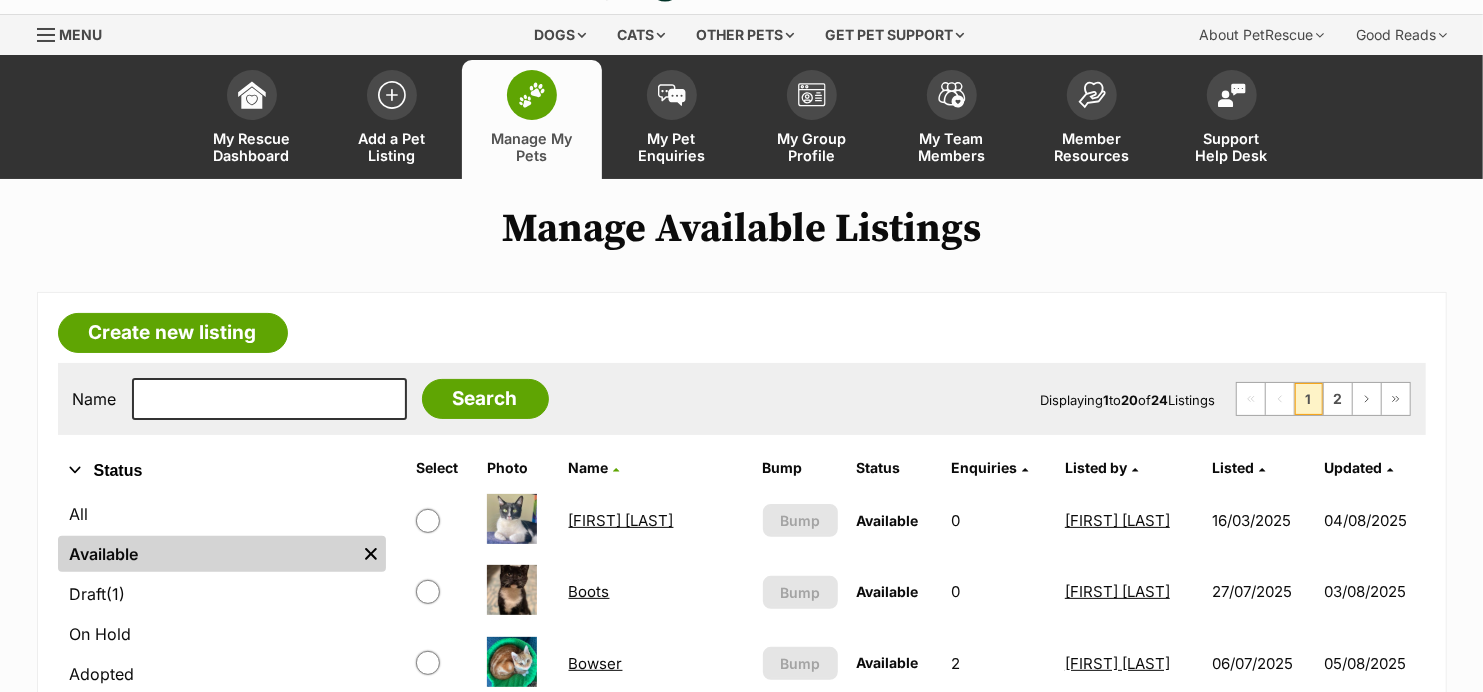scroll, scrollTop: 51, scrollLeft: 0, axis: vertical 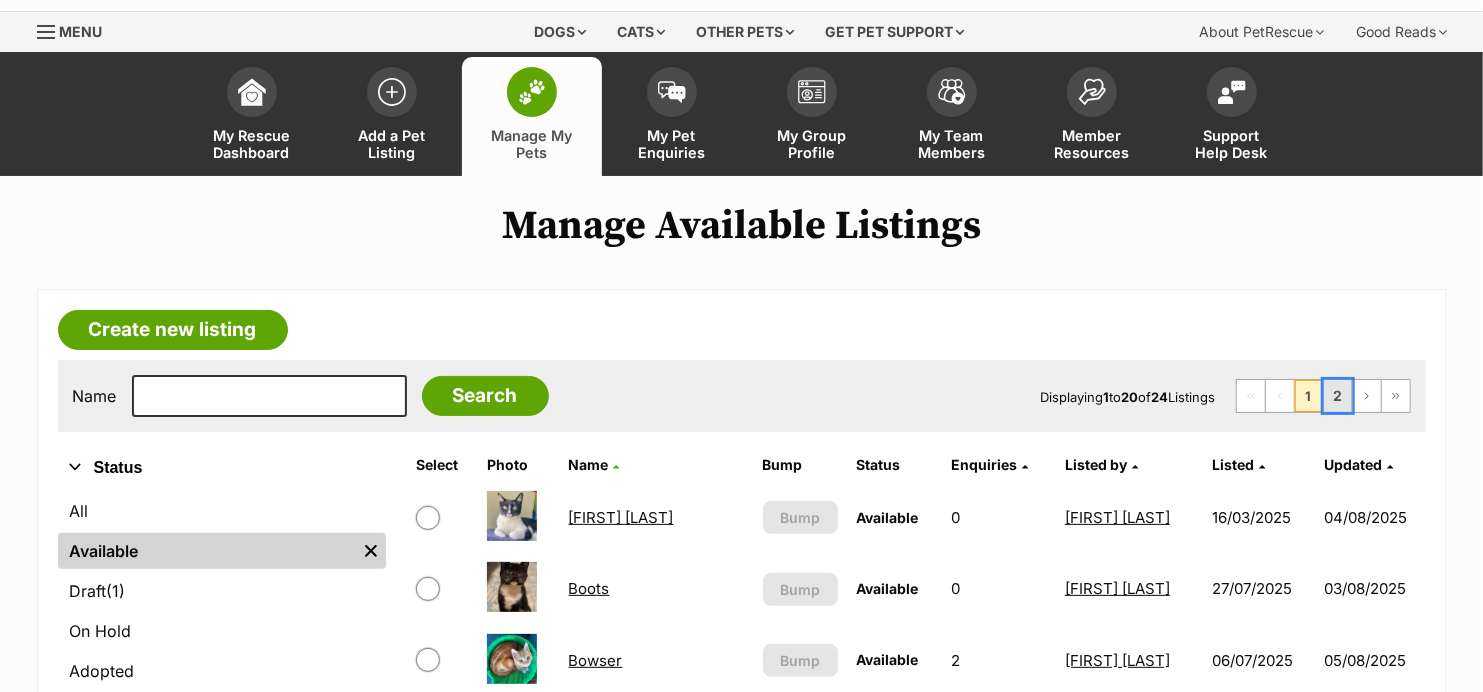 click on "2" at bounding box center [1338, 396] 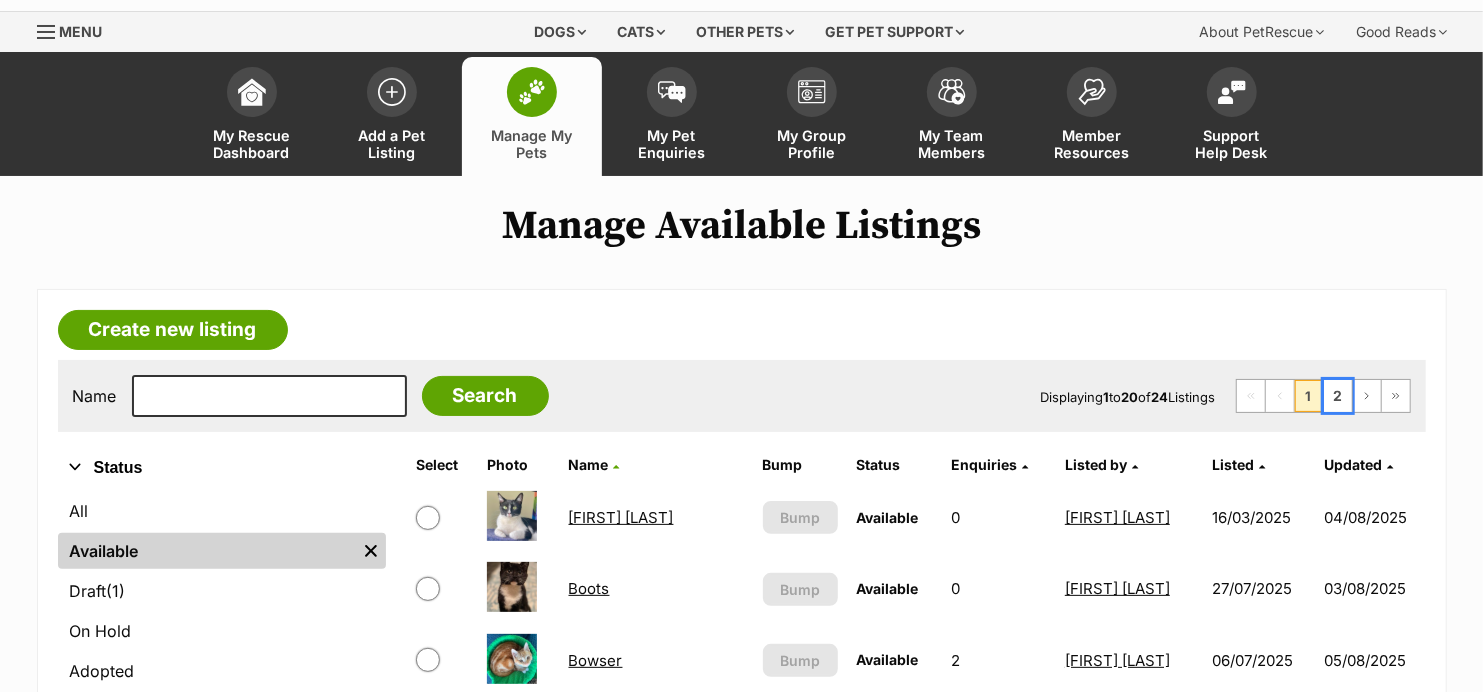 scroll, scrollTop: 375, scrollLeft: 0, axis: vertical 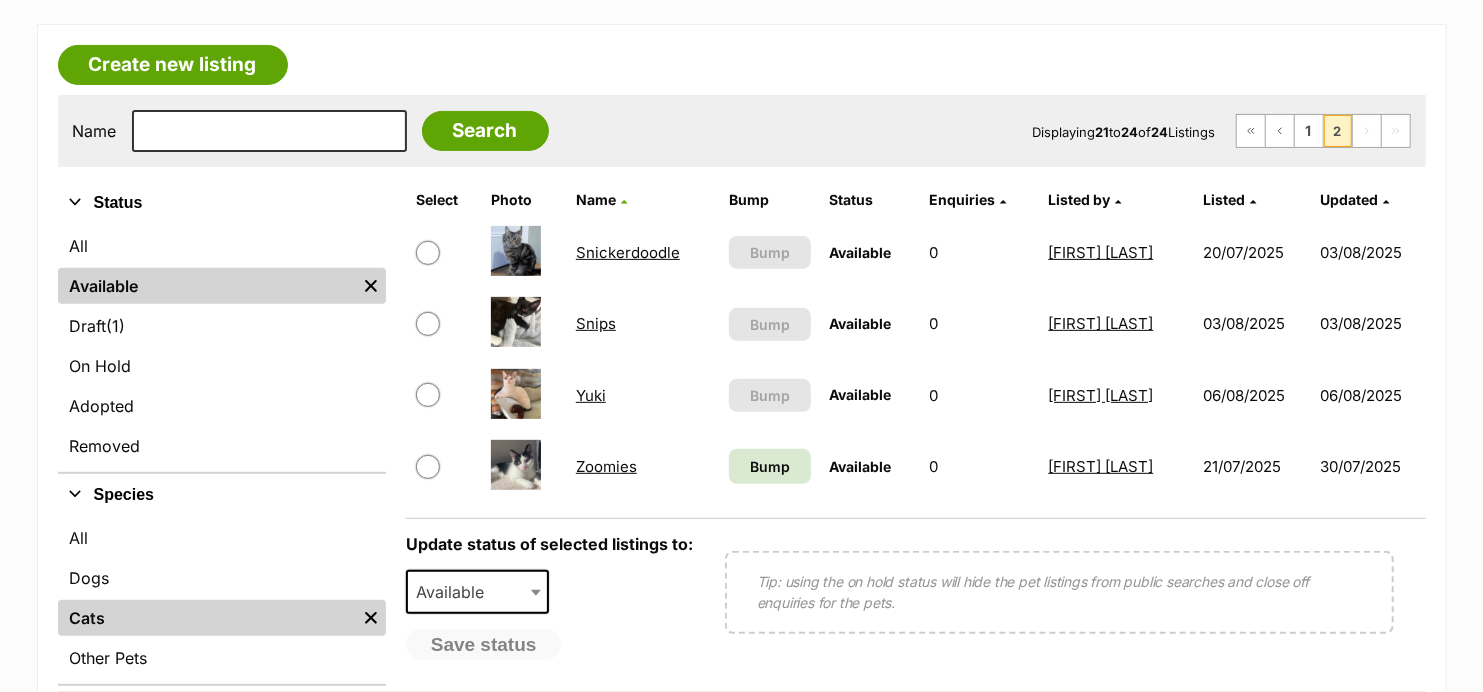 click on "Snickerdoodle" at bounding box center (628, 252) 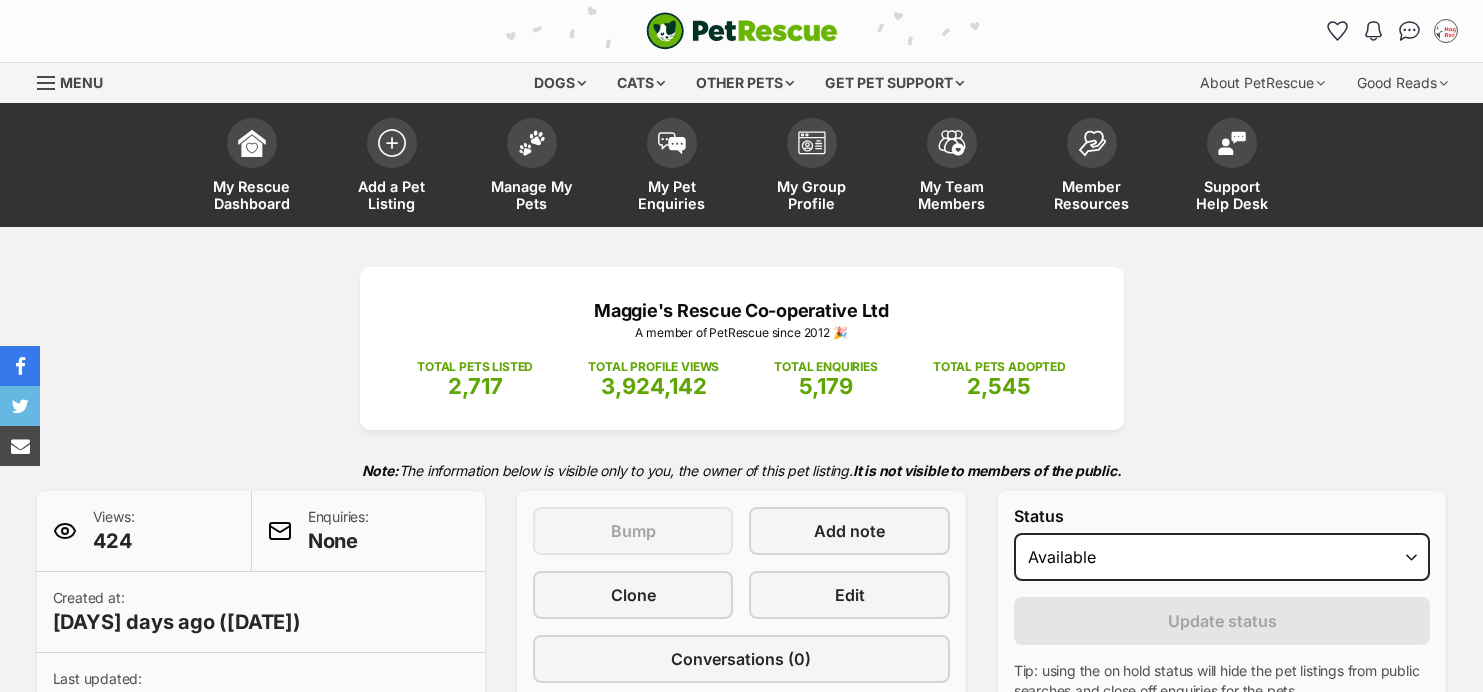 scroll, scrollTop: 272, scrollLeft: 0, axis: vertical 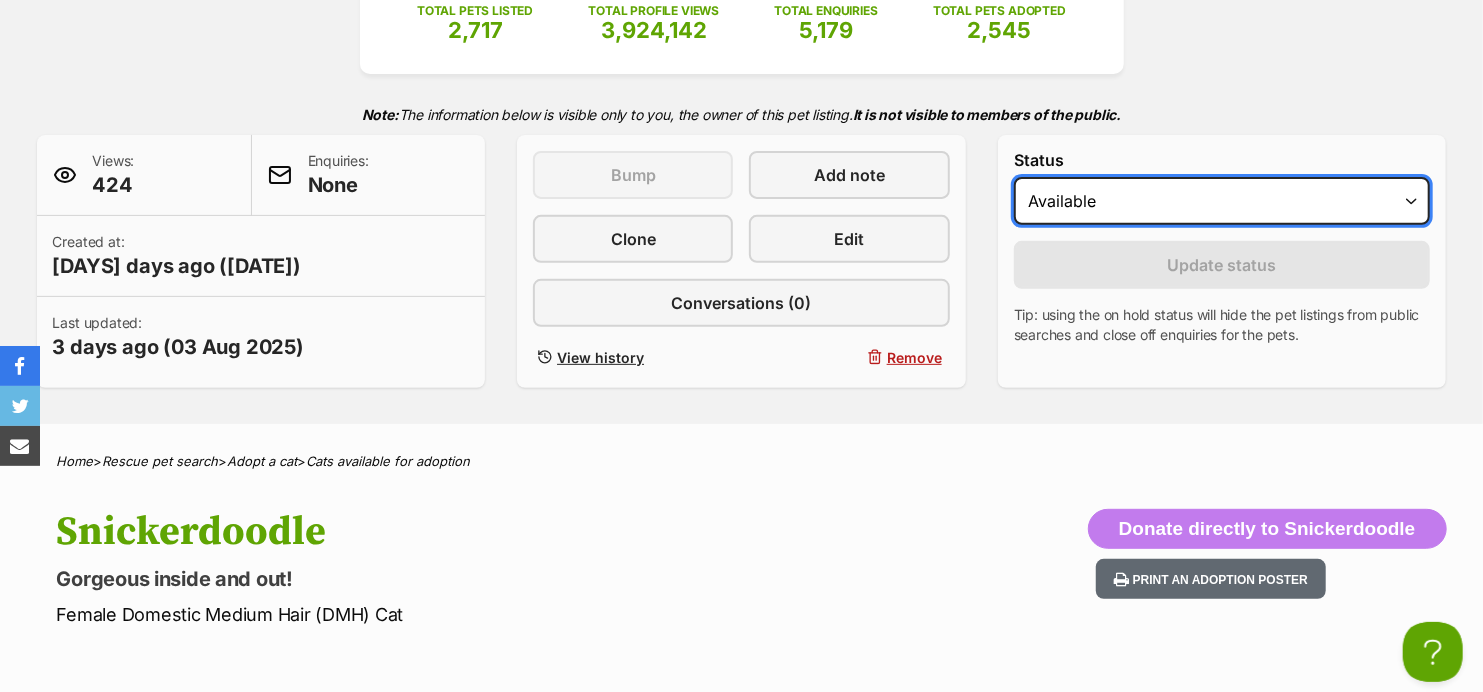 click on "Draft
Available
On hold
Adopted" at bounding box center (1222, 201) 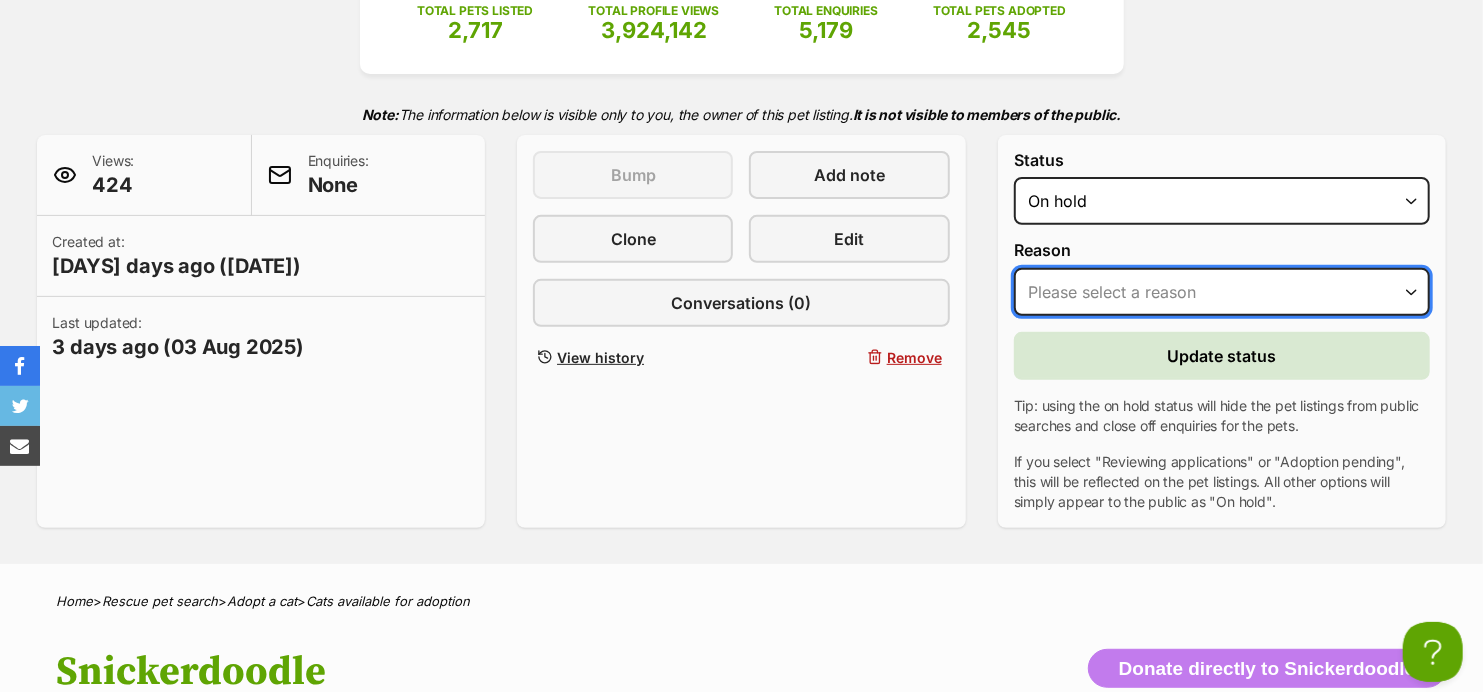 click on "Please select a reason
Medical reasons
Reviewing applications
Adoption pending
Other" at bounding box center (1222, 292) 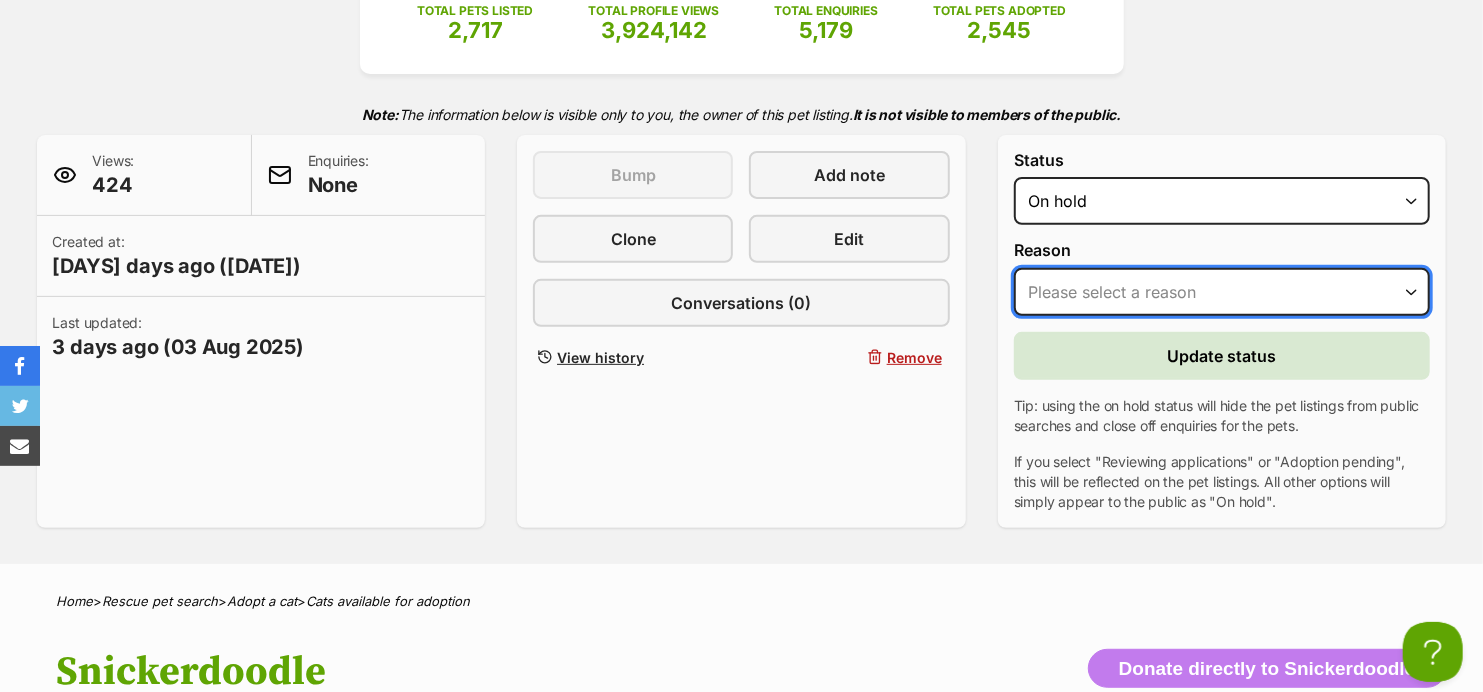 select on "adoption_pending" 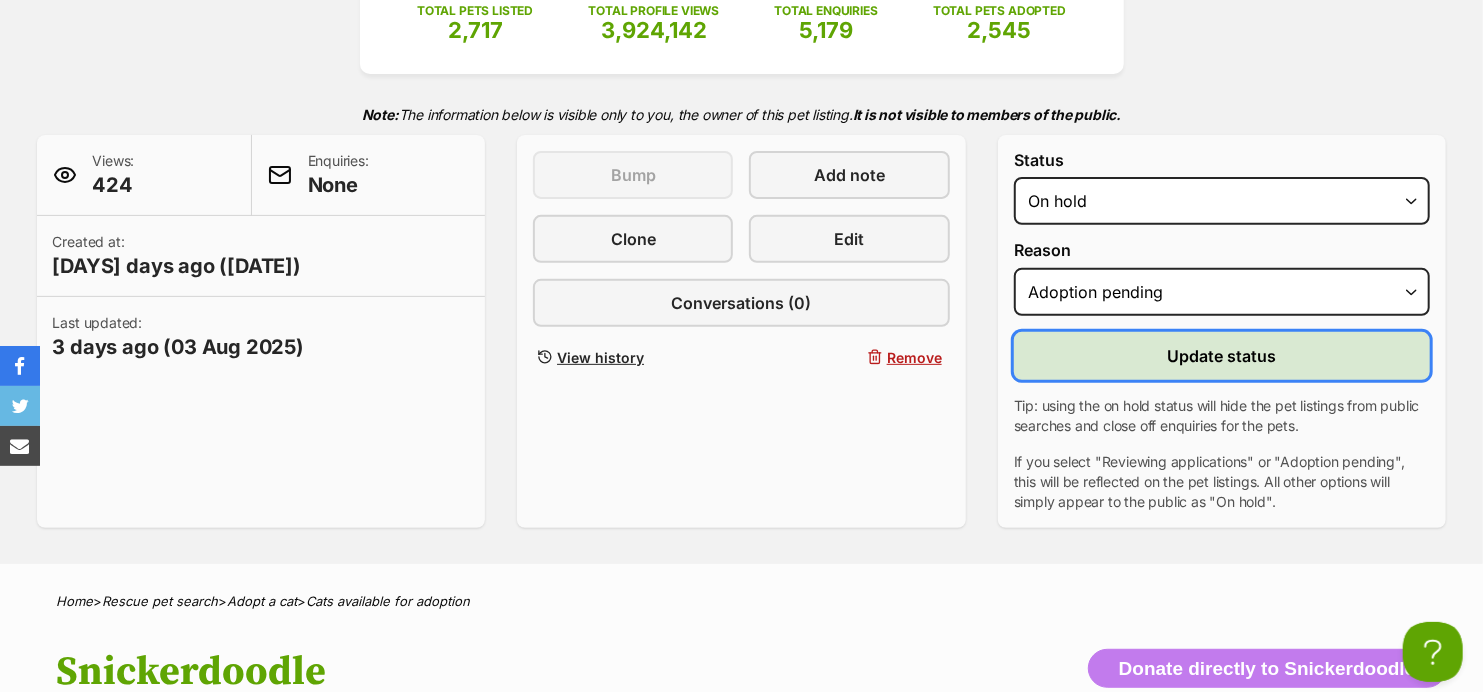click on "Update status" at bounding box center (1222, 356) 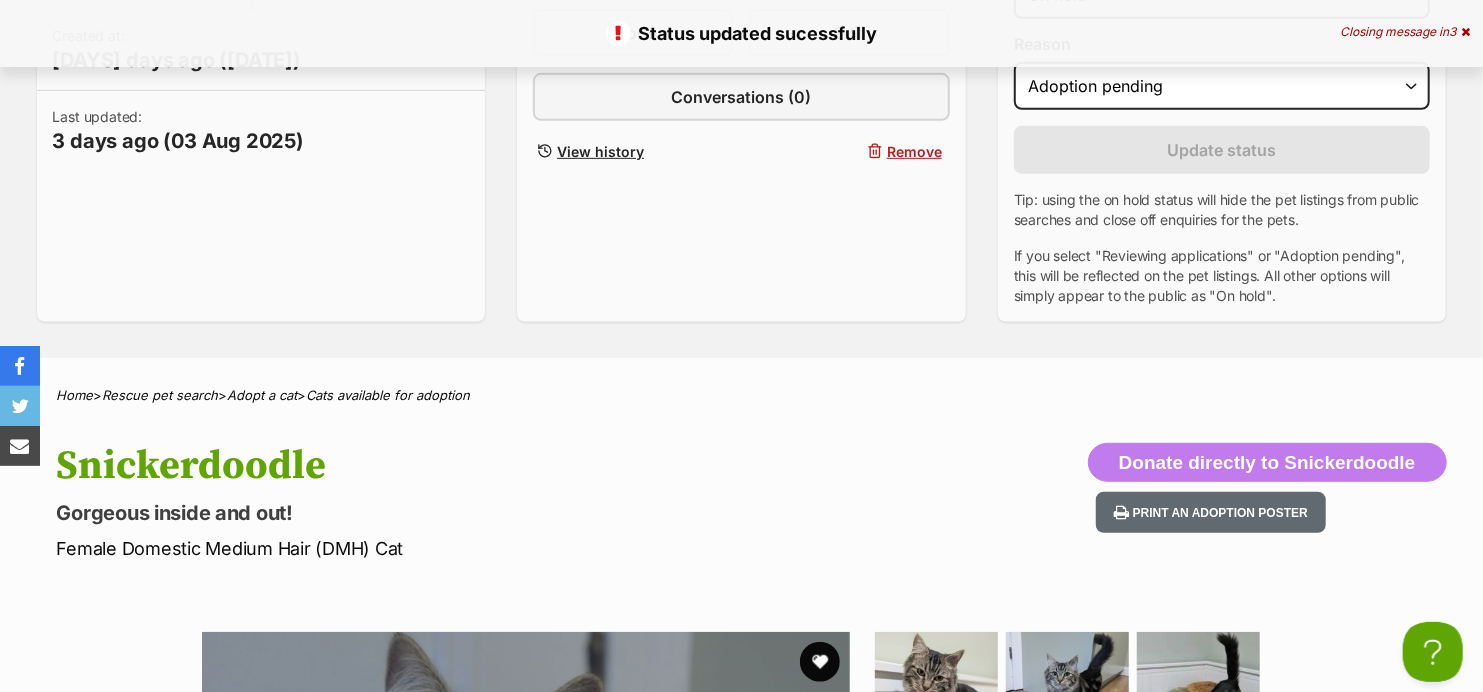 scroll, scrollTop: 0, scrollLeft: 0, axis: both 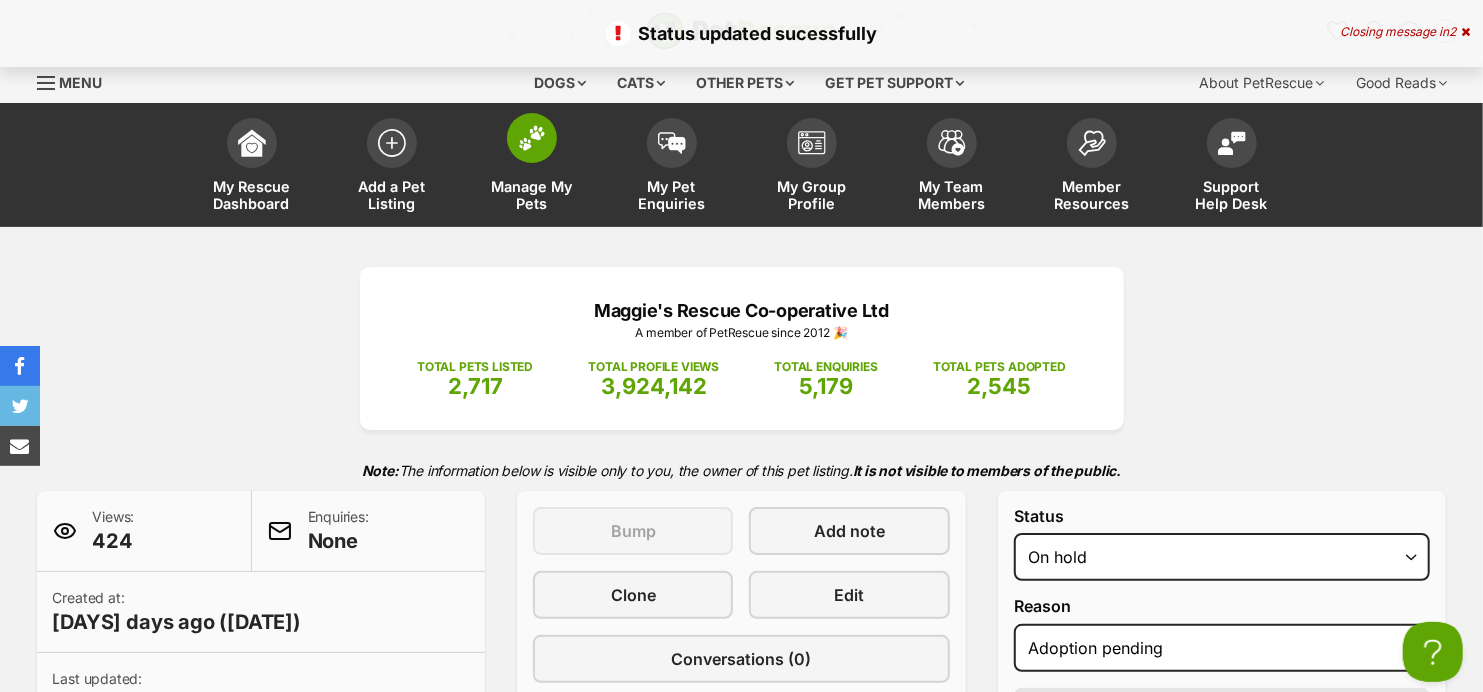 click at bounding box center (532, 138) 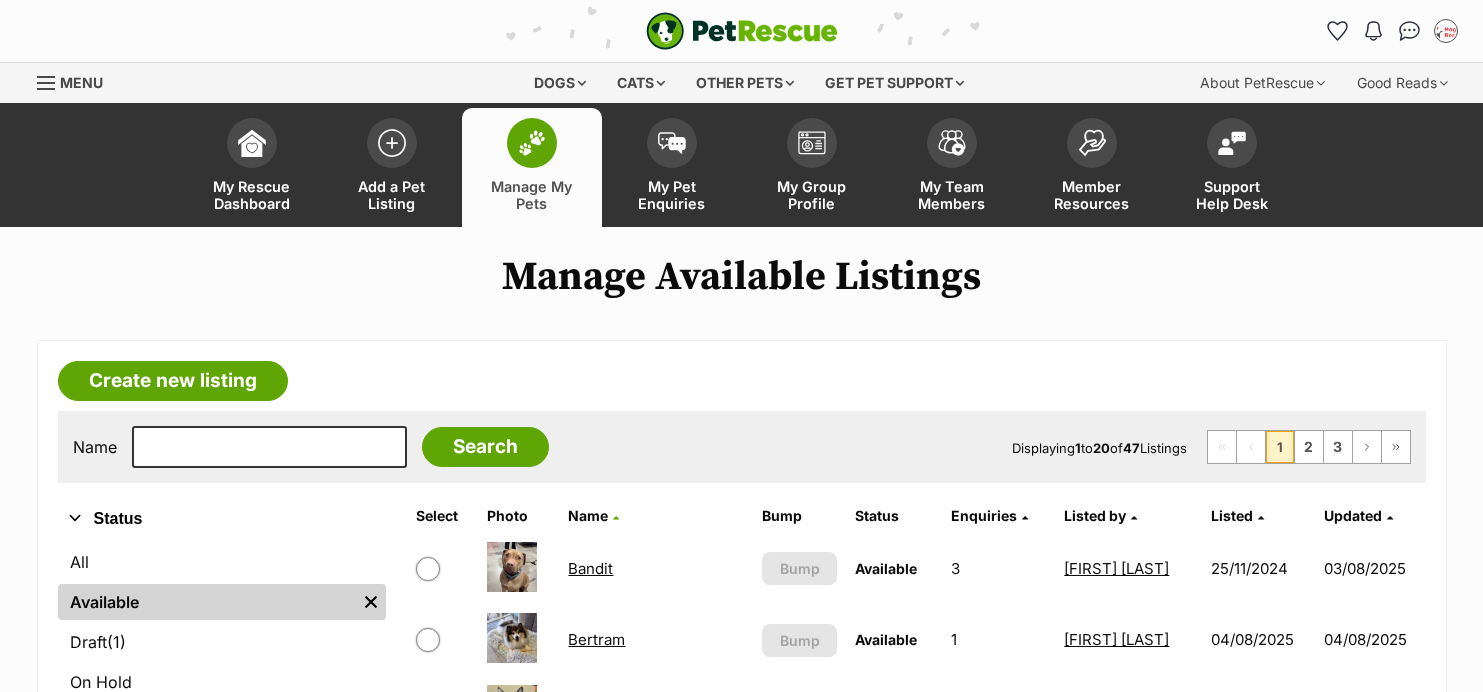 scroll, scrollTop: 0, scrollLeft: 0, axis: both 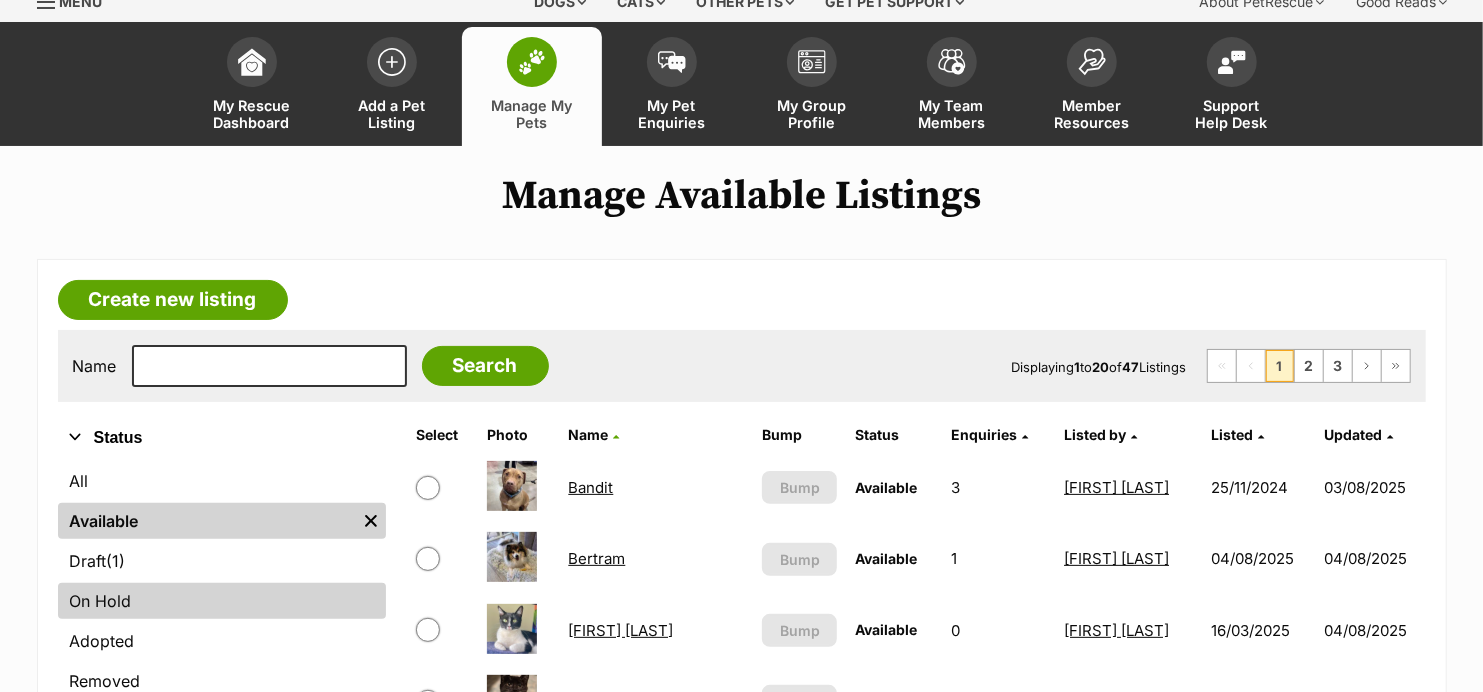 click on "On Hold" at bounding box center (222, 601) 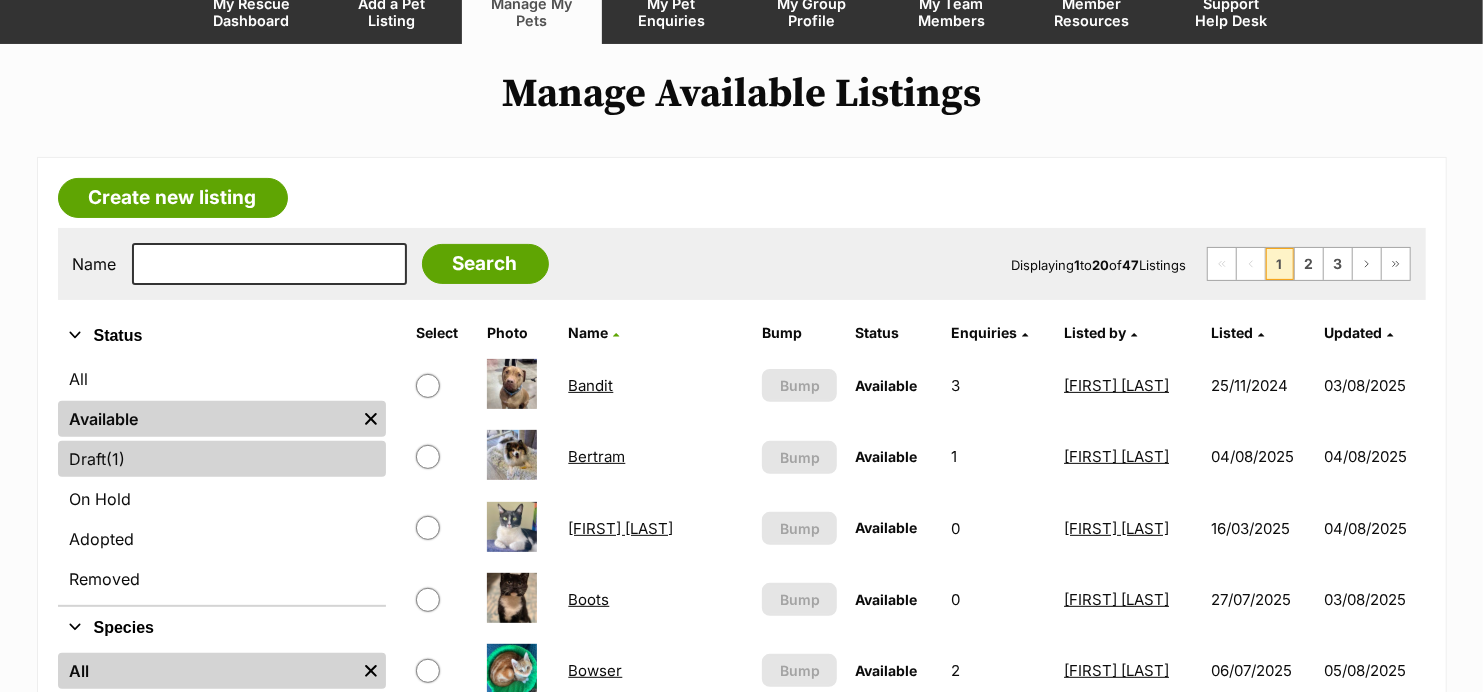 scroll, scrollTop: 186, scrollLeft: 0, axis: vertical 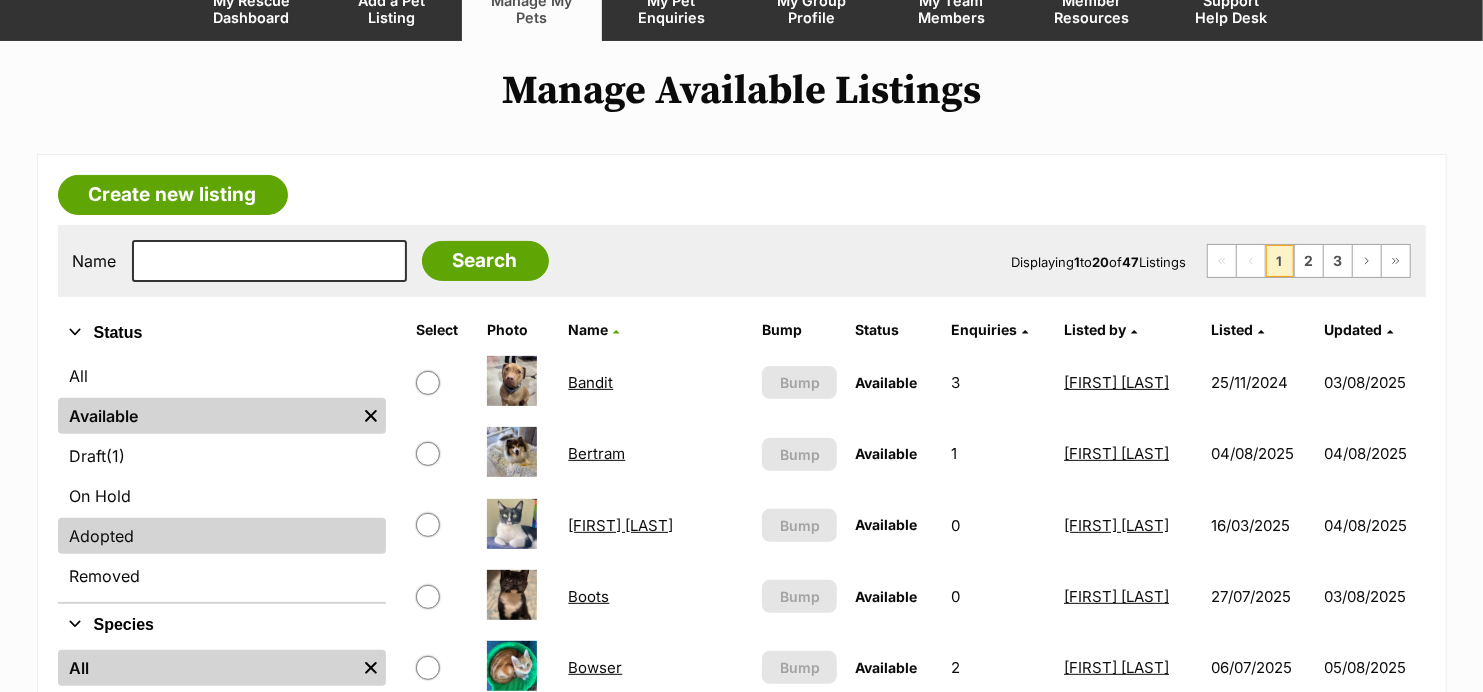 click on "Adopted" at bounding box center (222, 536) 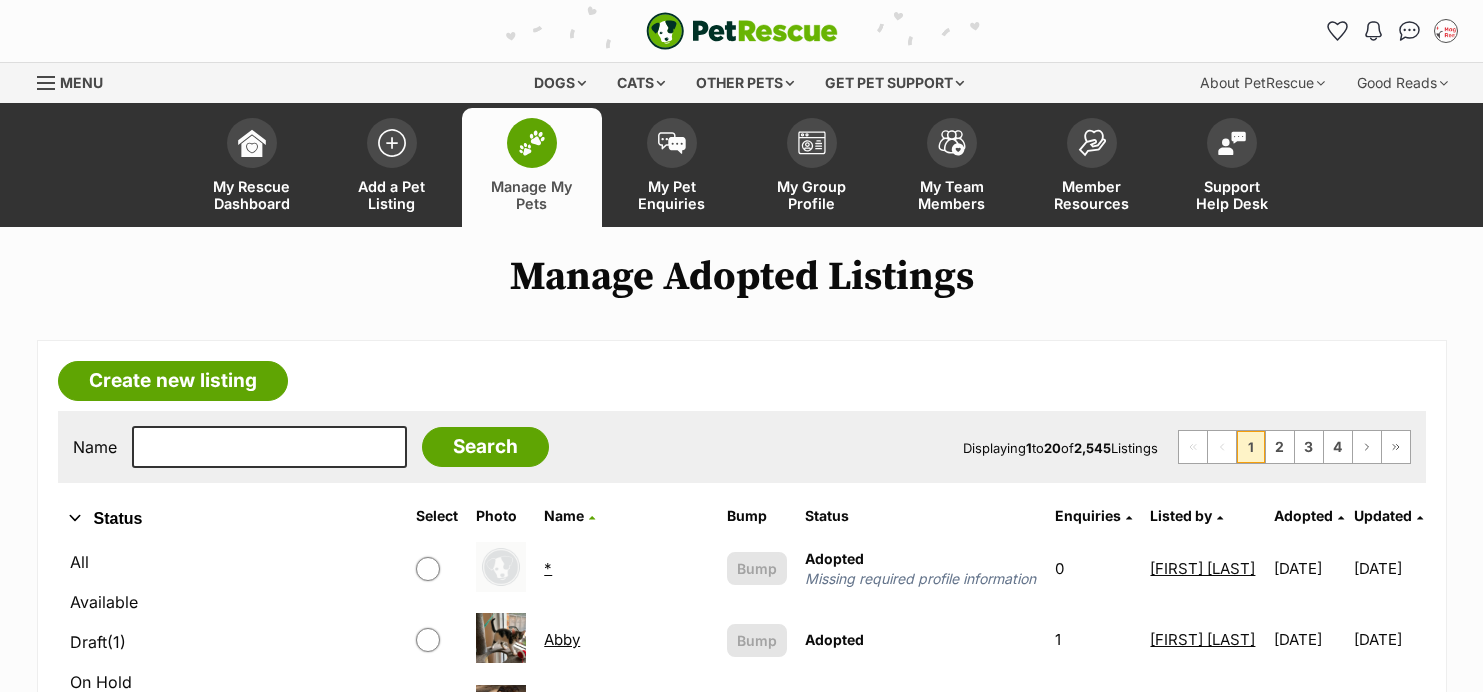 scroll, scrollTop: 0, scrollLeft: 0, axis: both 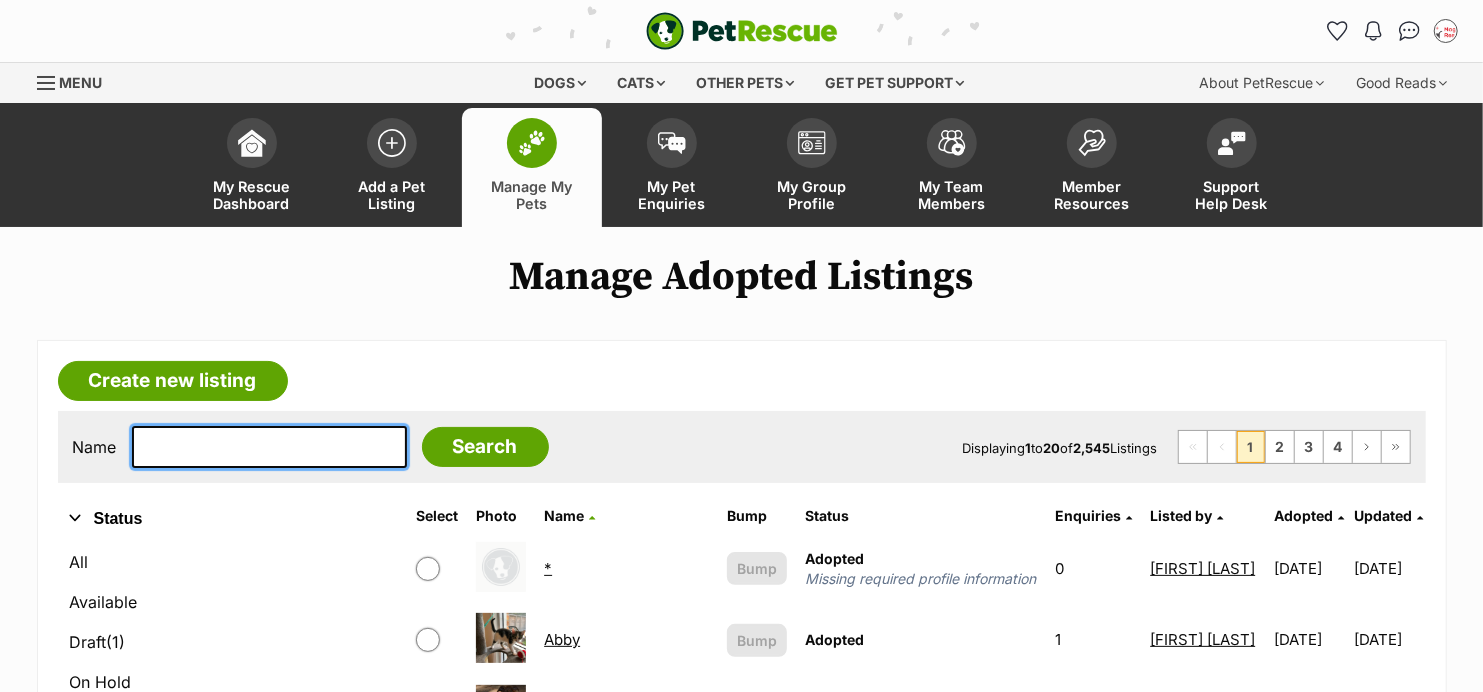 click at bounding box center [269, 447] 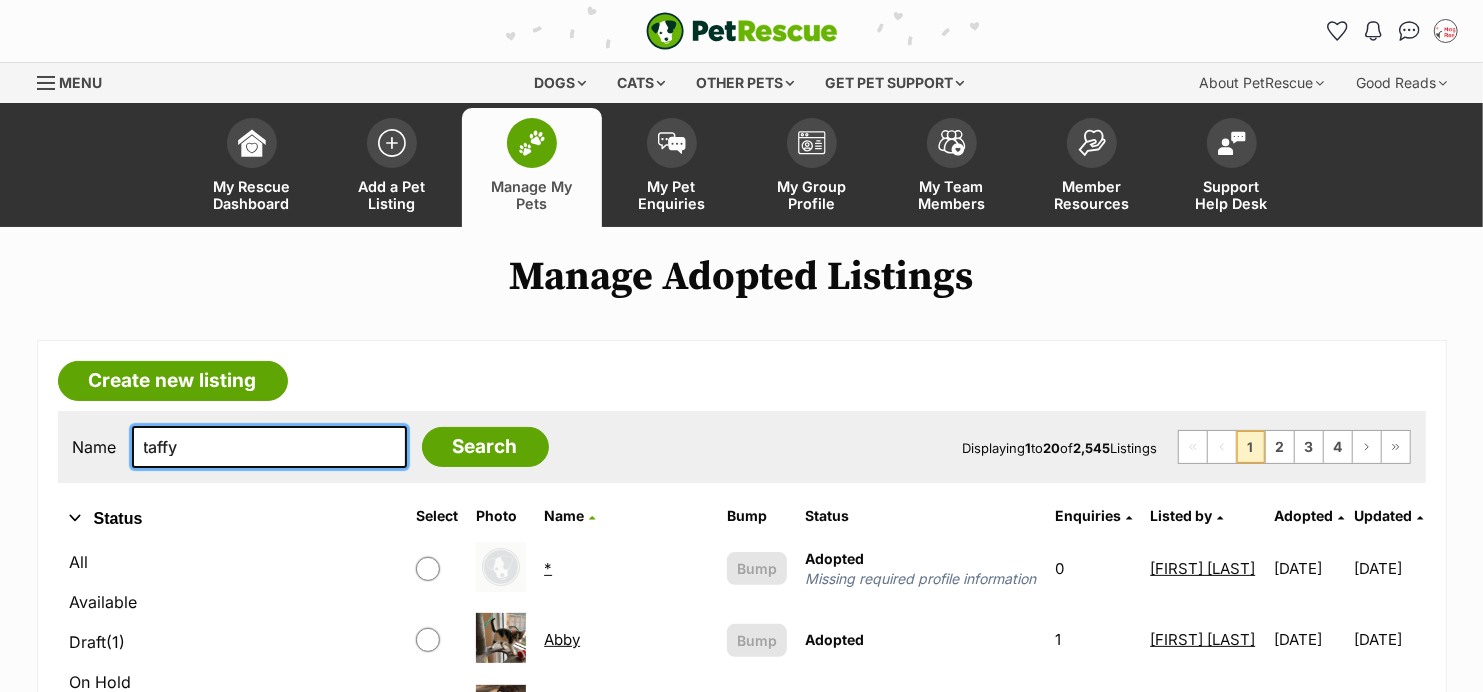 type on "taffy" 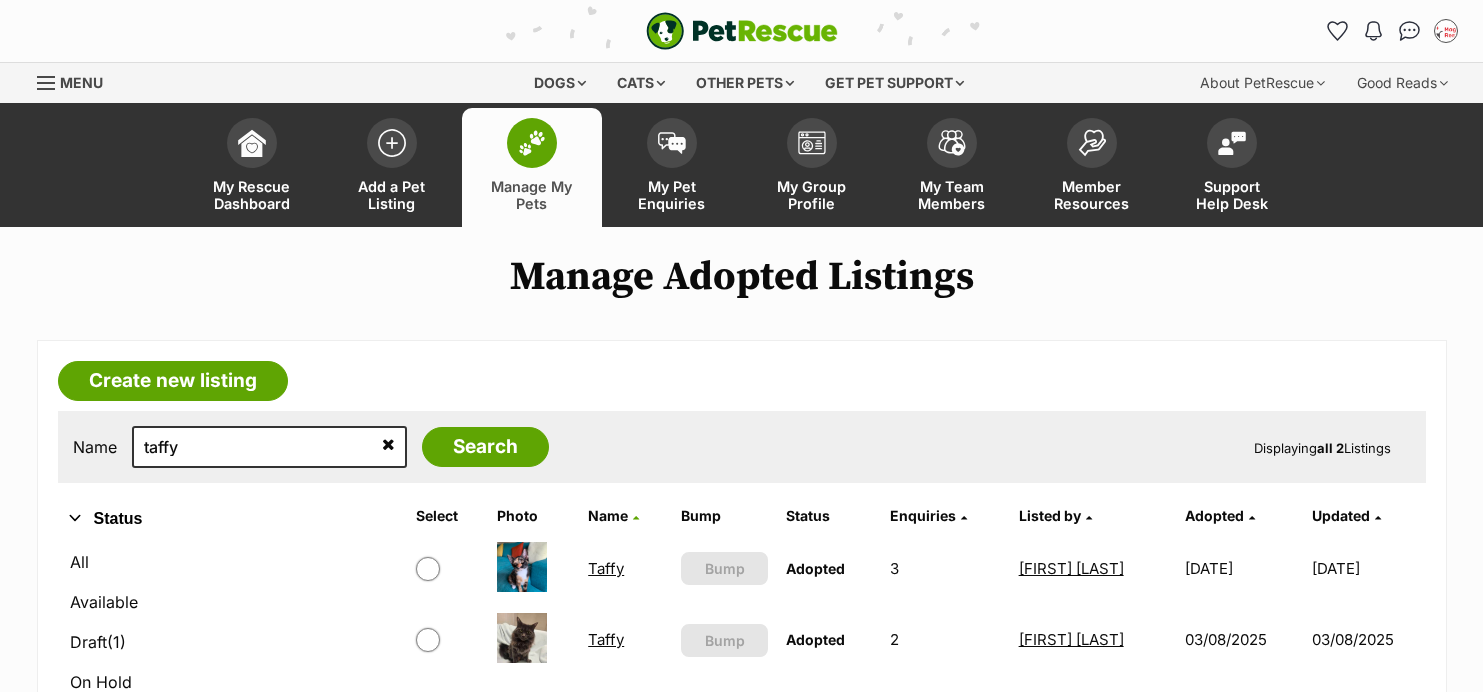scroll, scrollTop: 0, scrollLeft: 0, axis: both 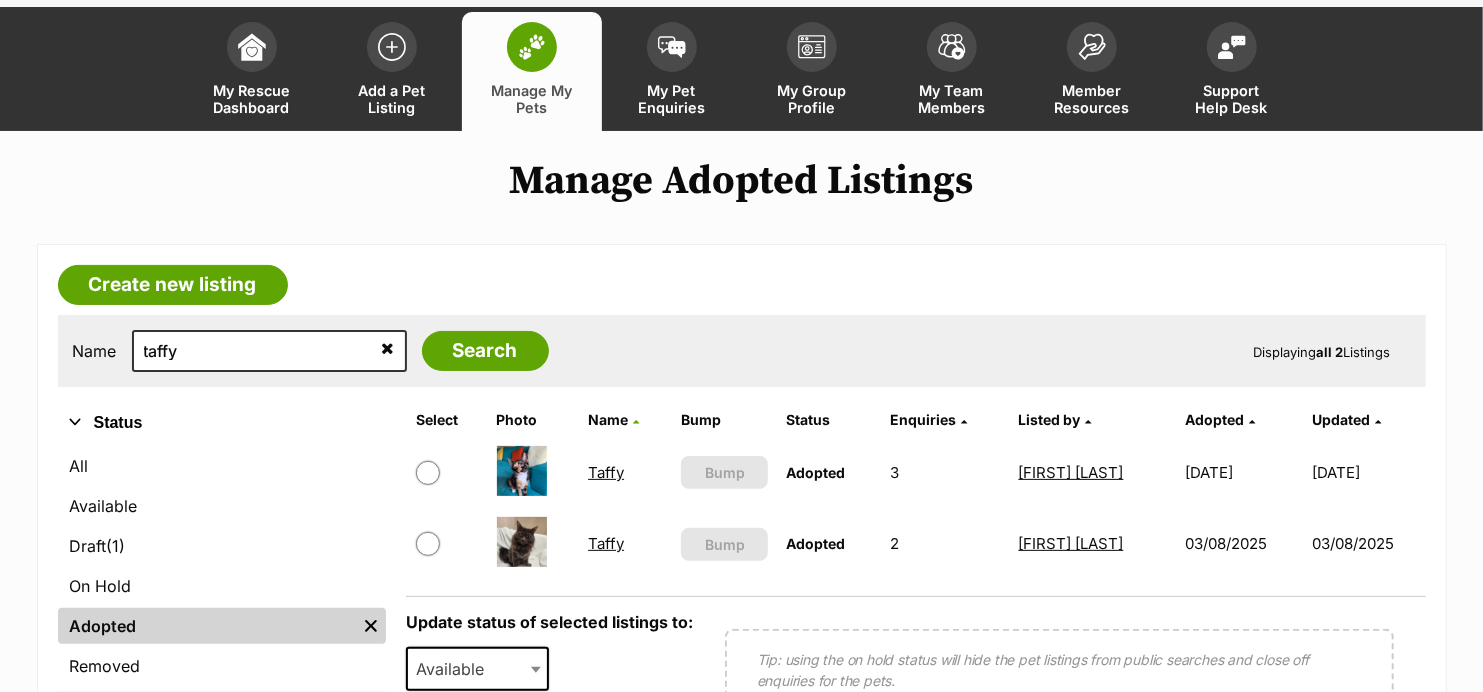 click on "Taffy" at bounding box center (606, 543) 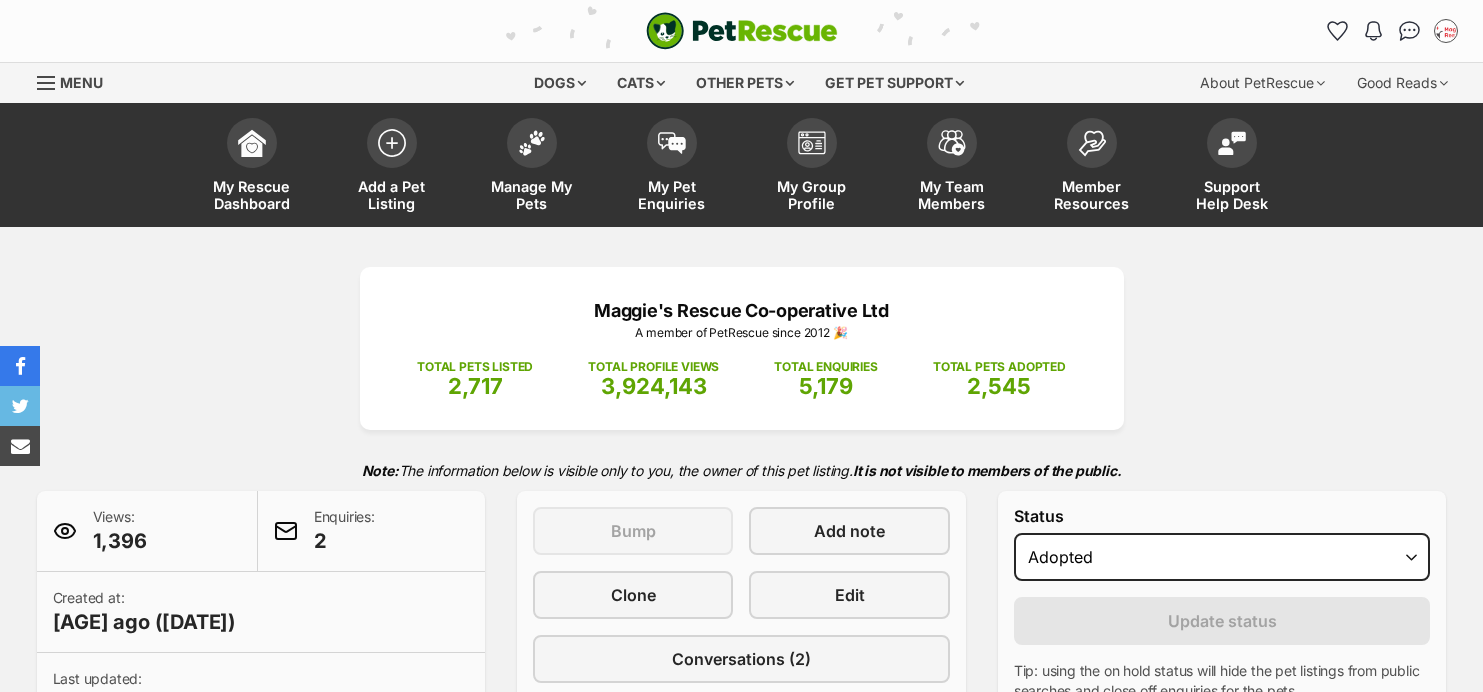 scroll, scrollTop: 488, scrollLeft: 0, axis: vertical 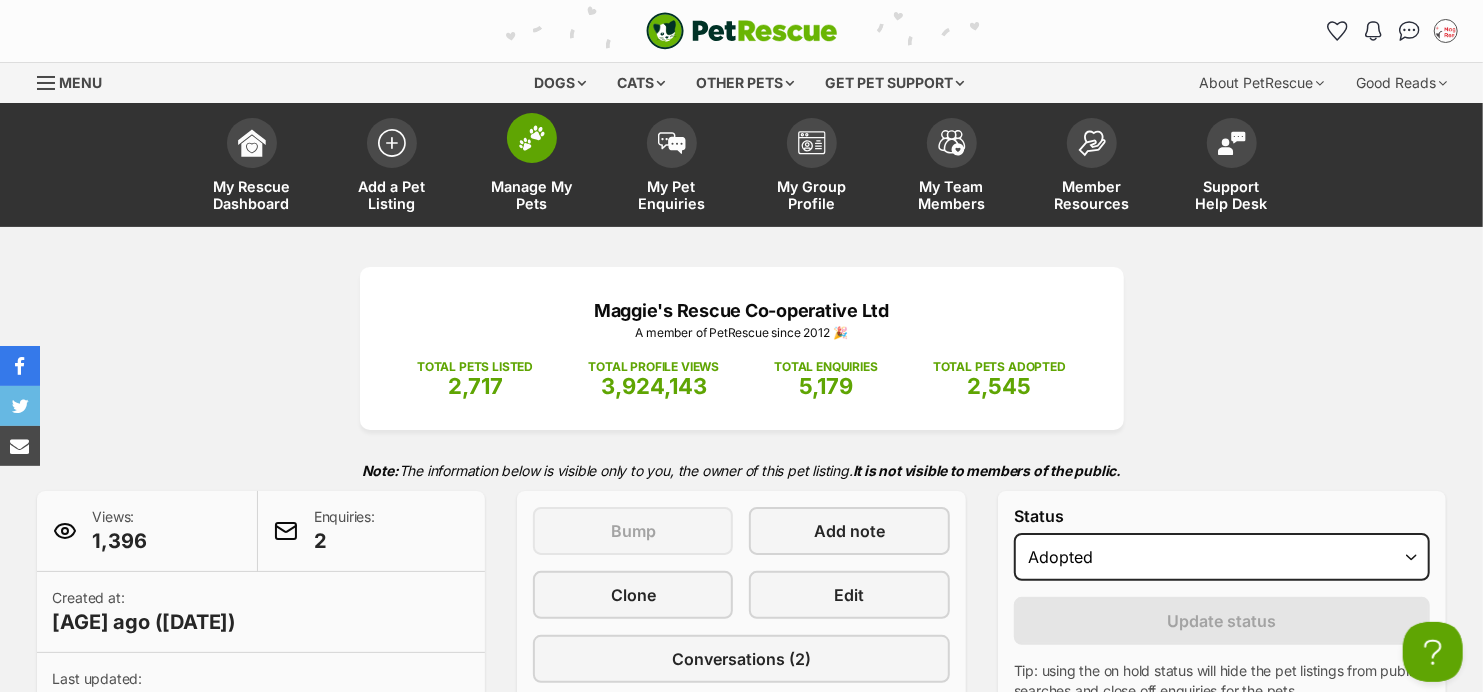 click on "Manage My Pets" at bounding box center (532, 167) 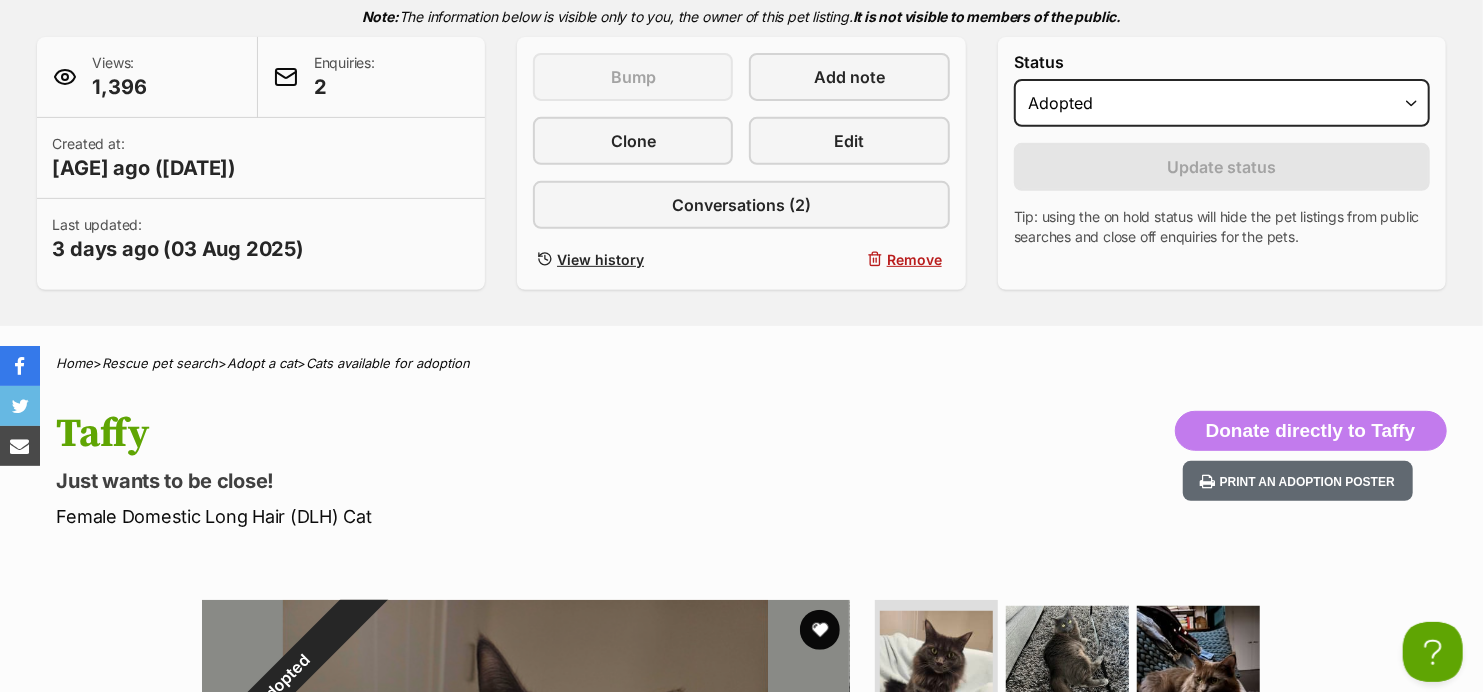 scroll, scrollTop: 554, scrollLeft: 0, axis: vertical 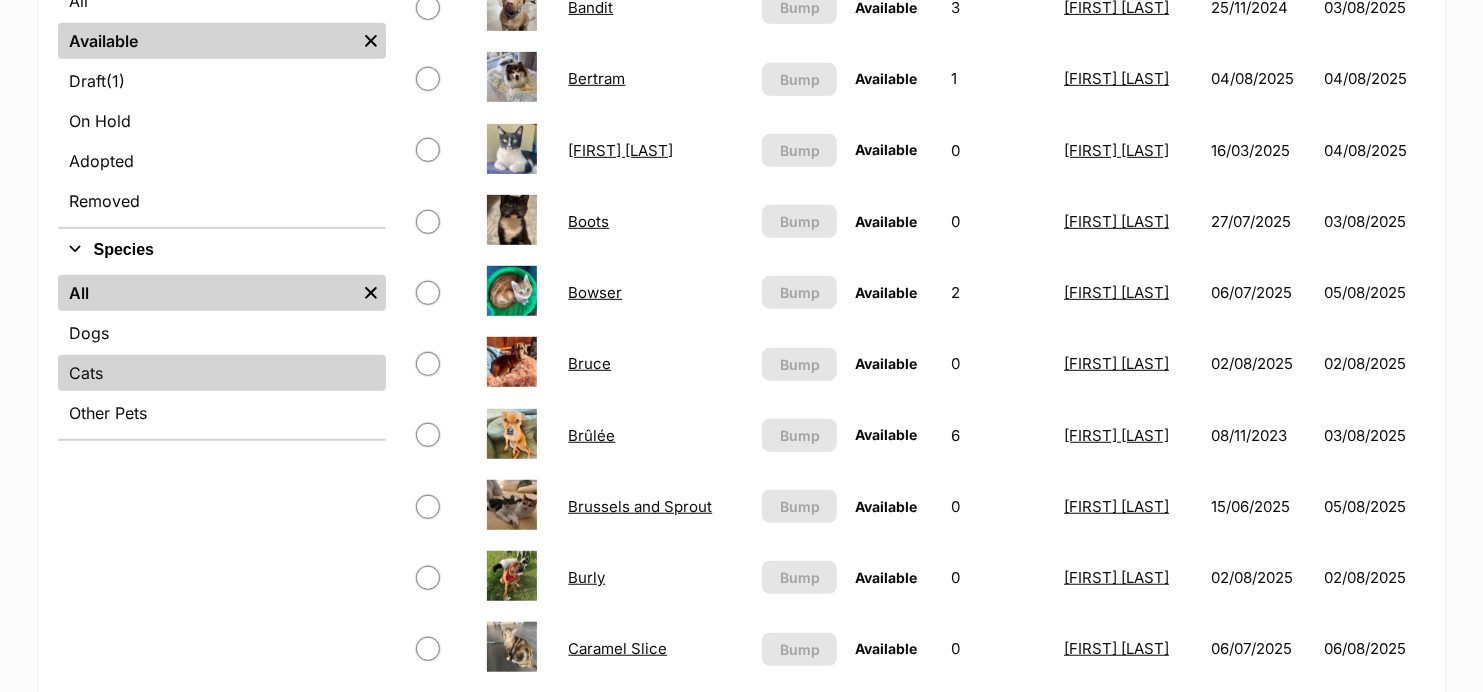 click on "Cats" at bounding box center [222, 373] 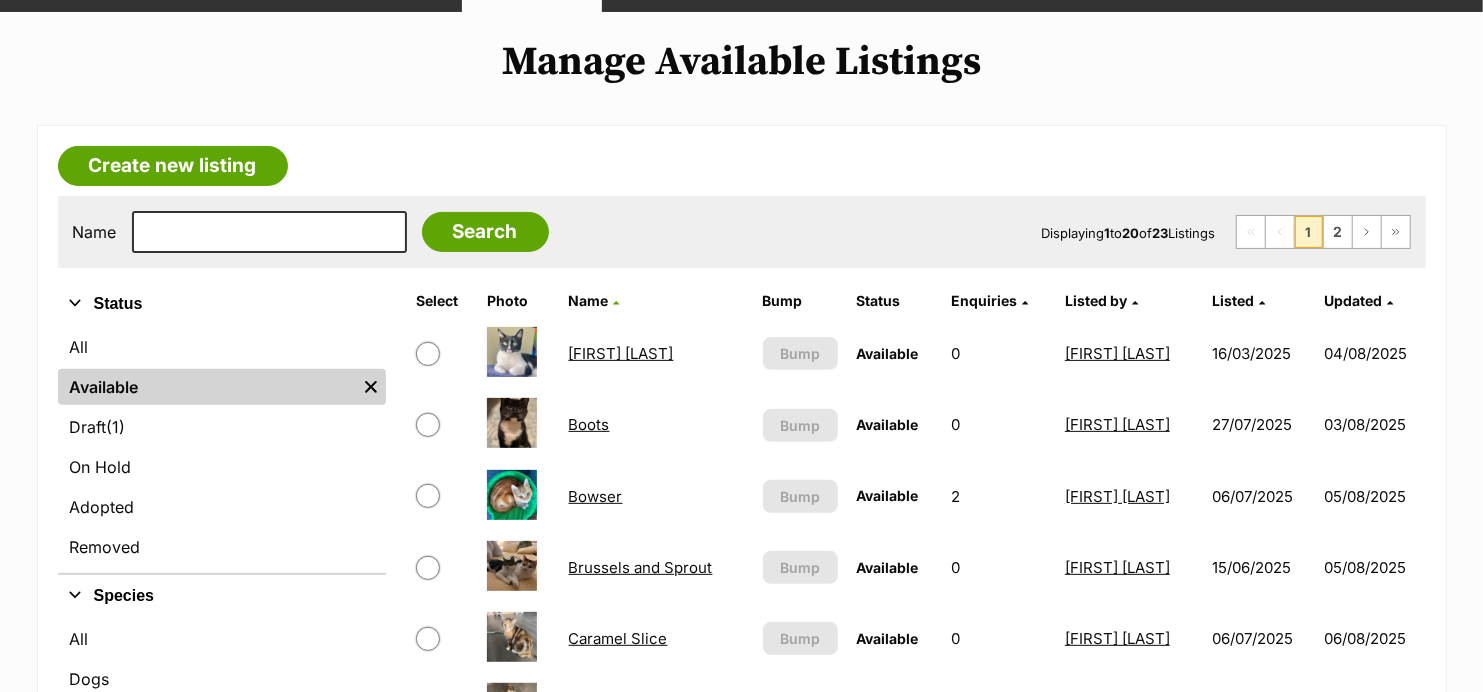 scroll, scrollTop: 527, scrollLeft: 0, axis: vertical 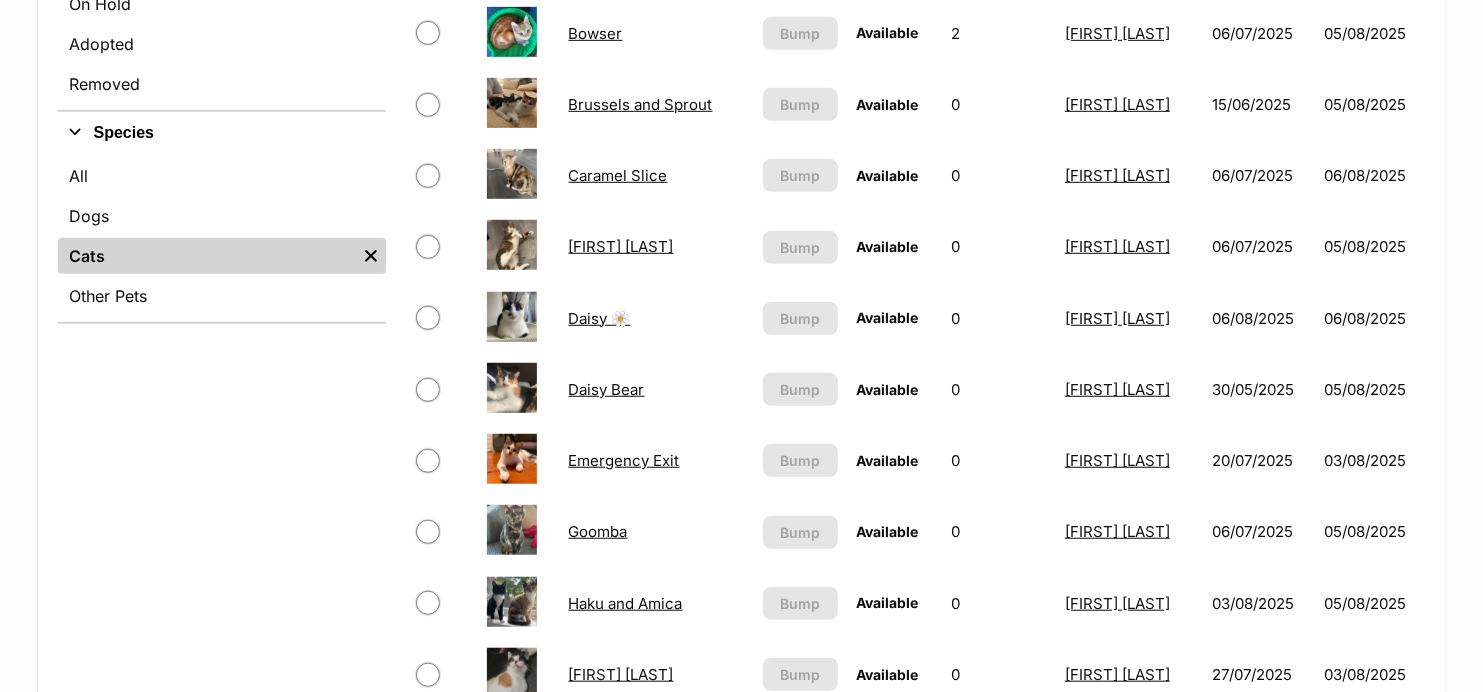click on "Daisy 🌼" at bounding box center [600, 318] 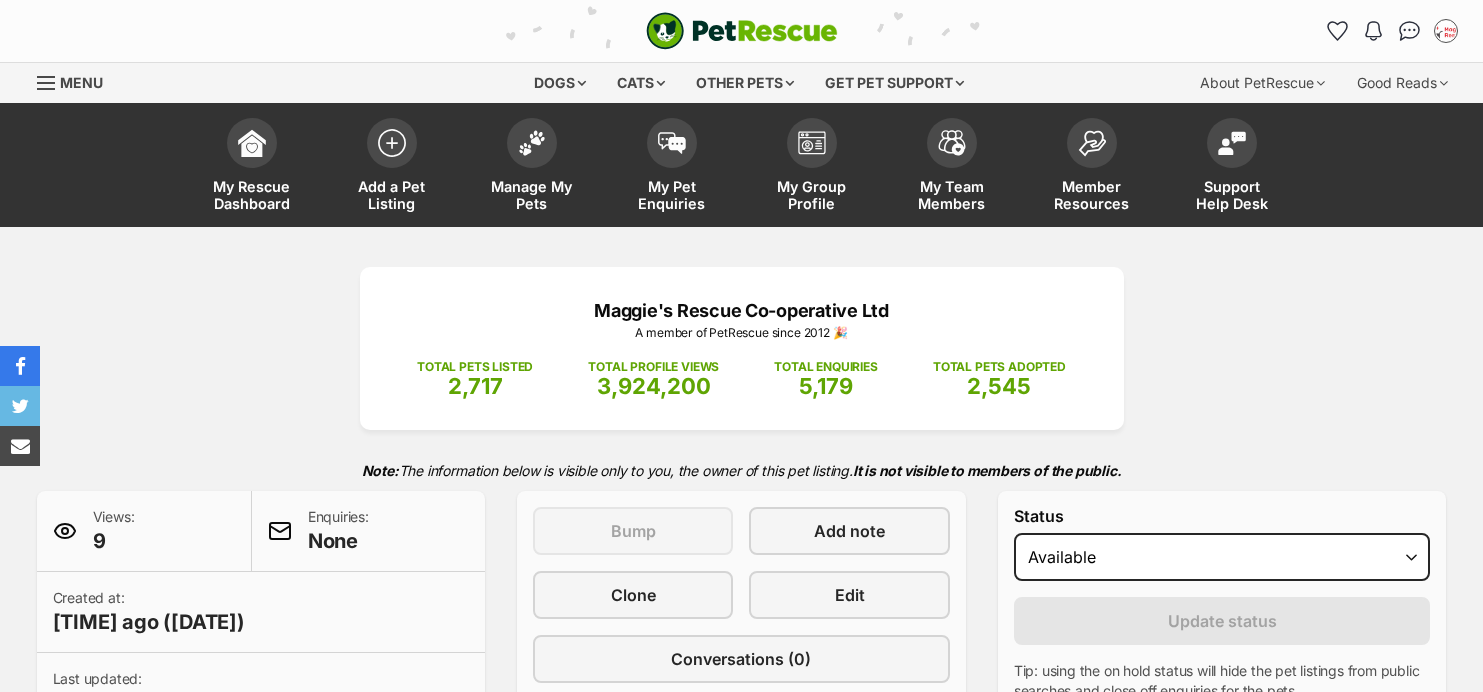 scroll, scrollTop: 791, scrollLeft: 0, axis: vertical 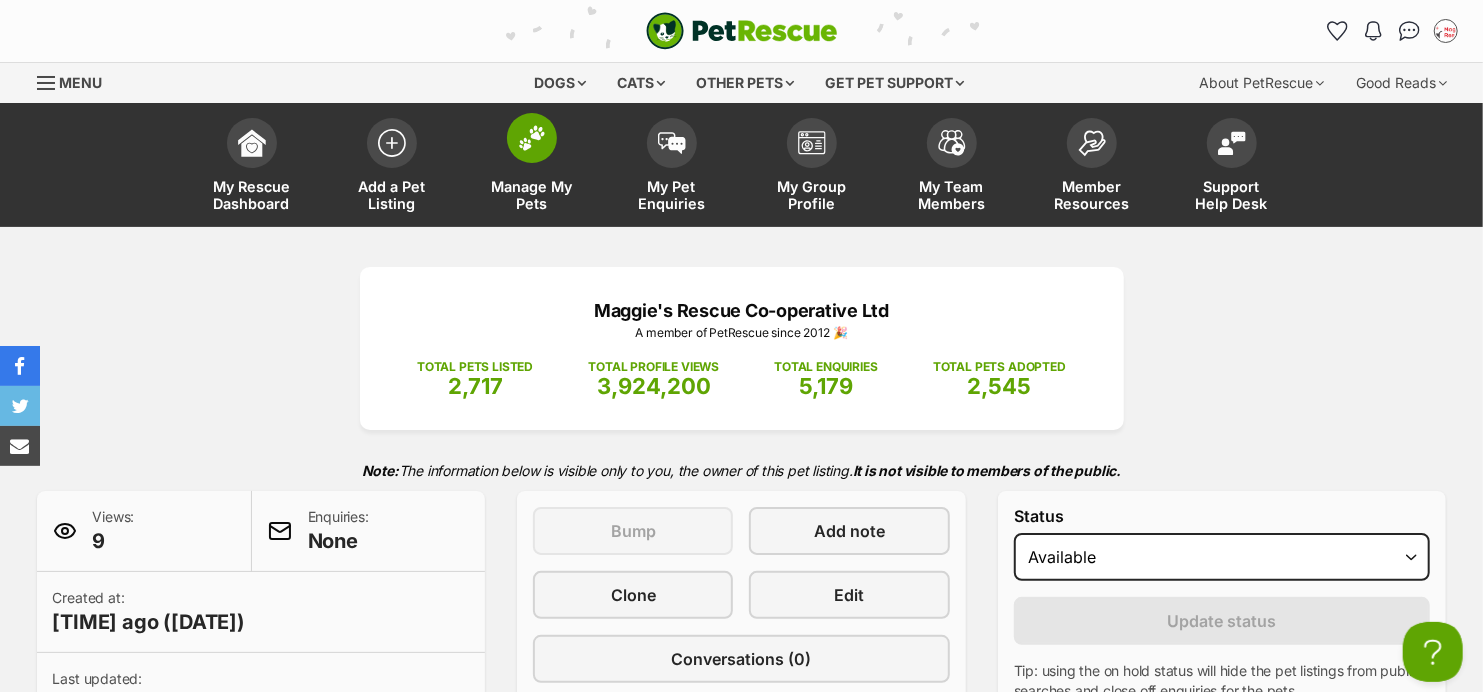 click at bounding box center [532, 138] 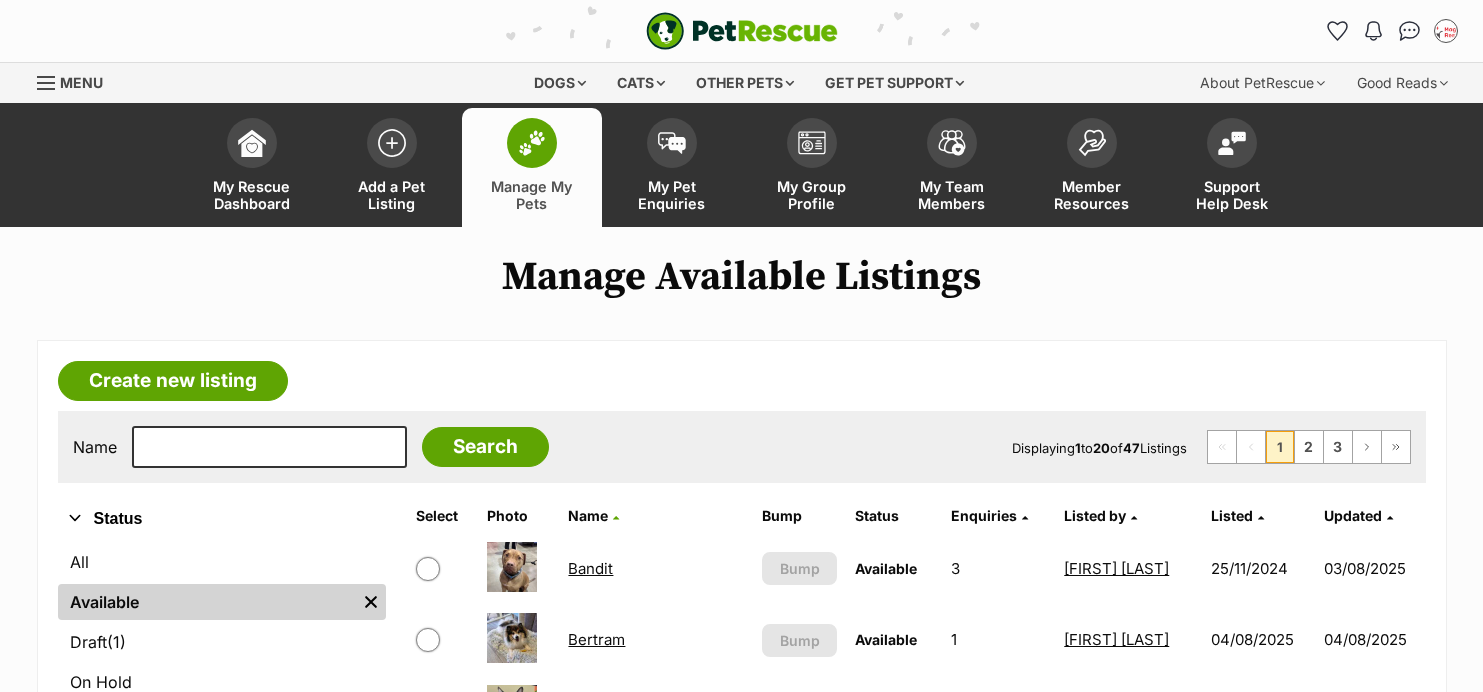 scroll, scrollTop: 0, scrollLeft: 0, axis: both 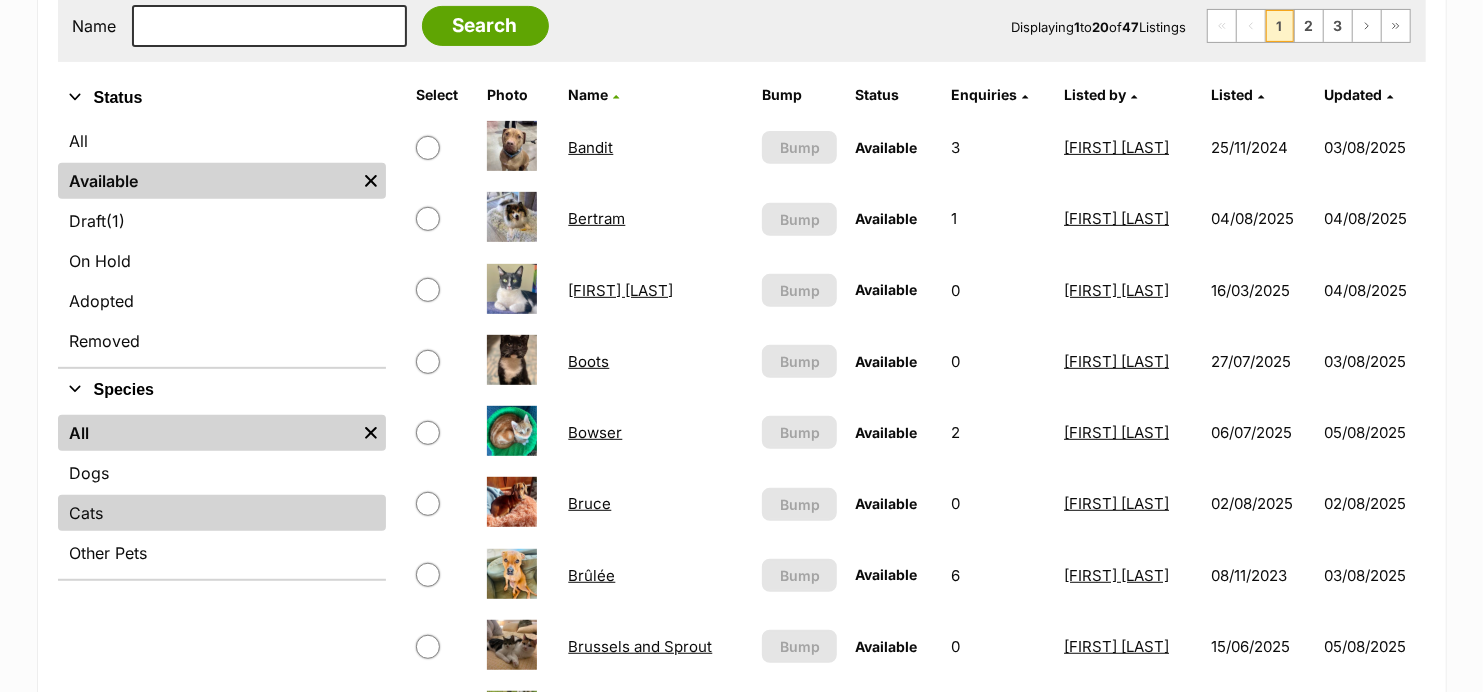 click on "Cats" at bounding box center (222, 513) 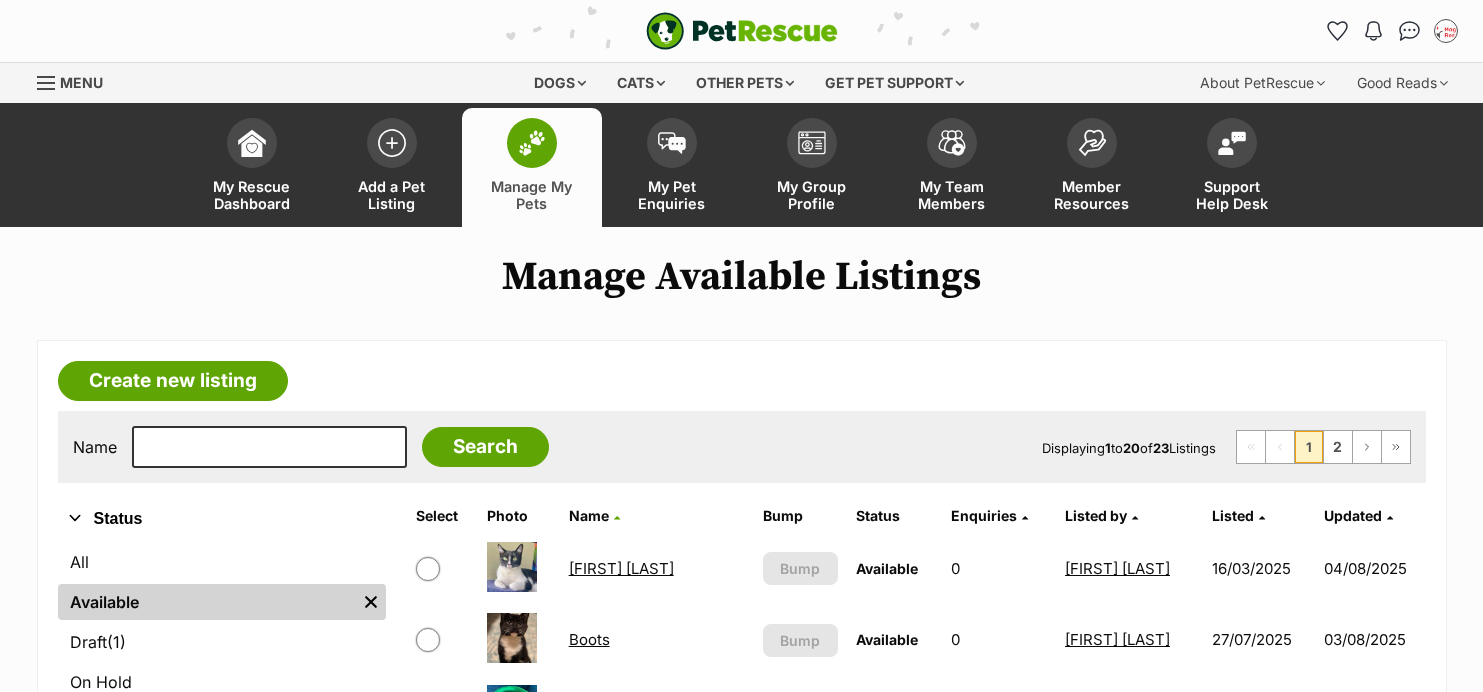 scroll, scrollTop: 0, scrollLeft: 0, axis: both 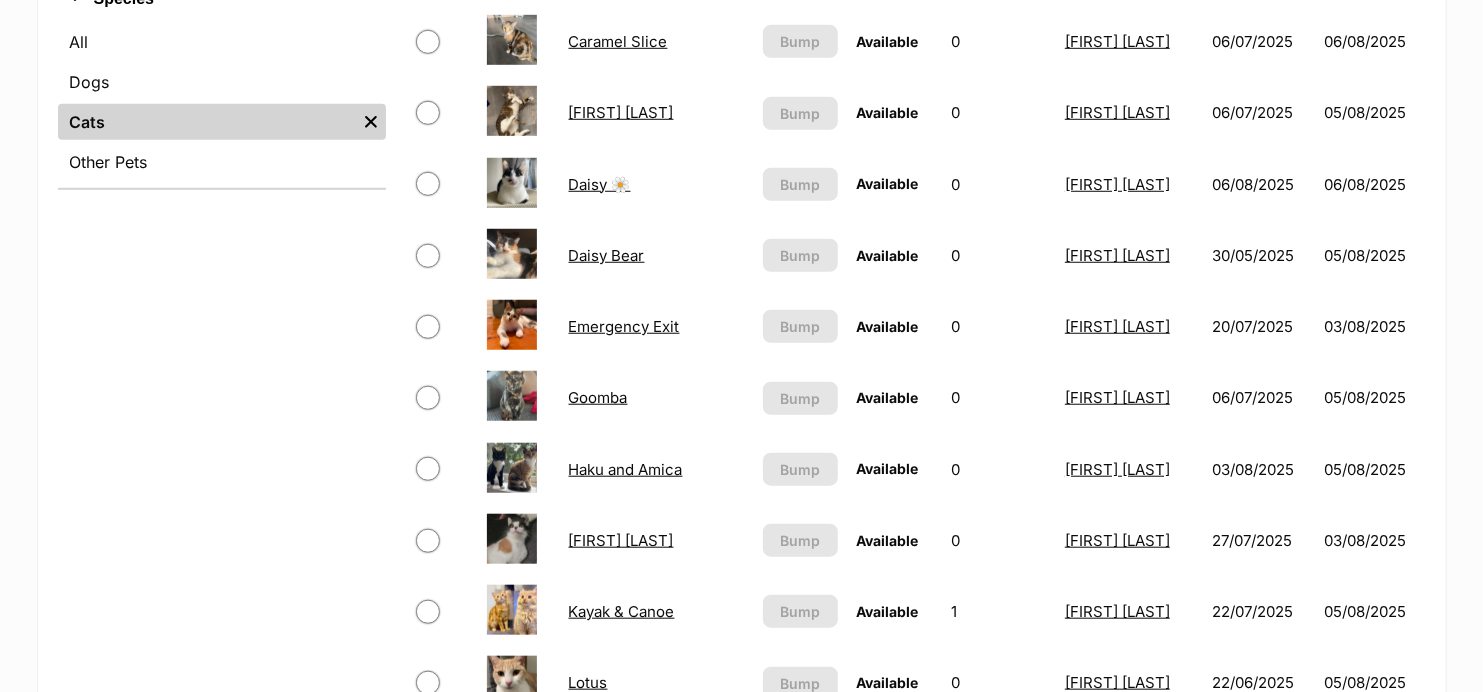 click on "Haku and Amica" at bounding box center (626, 469) 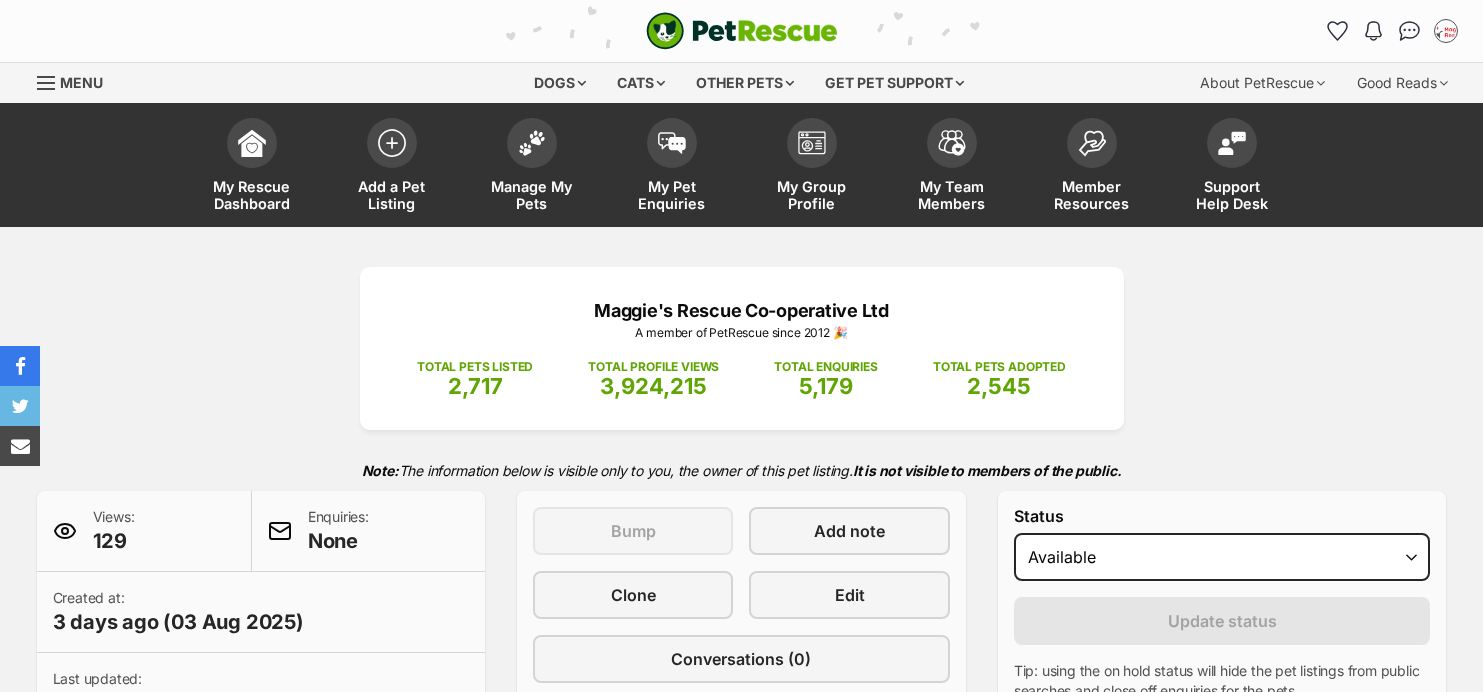 scroll, scrollTop: 991, scrollLeft: 0, axis: vertical 